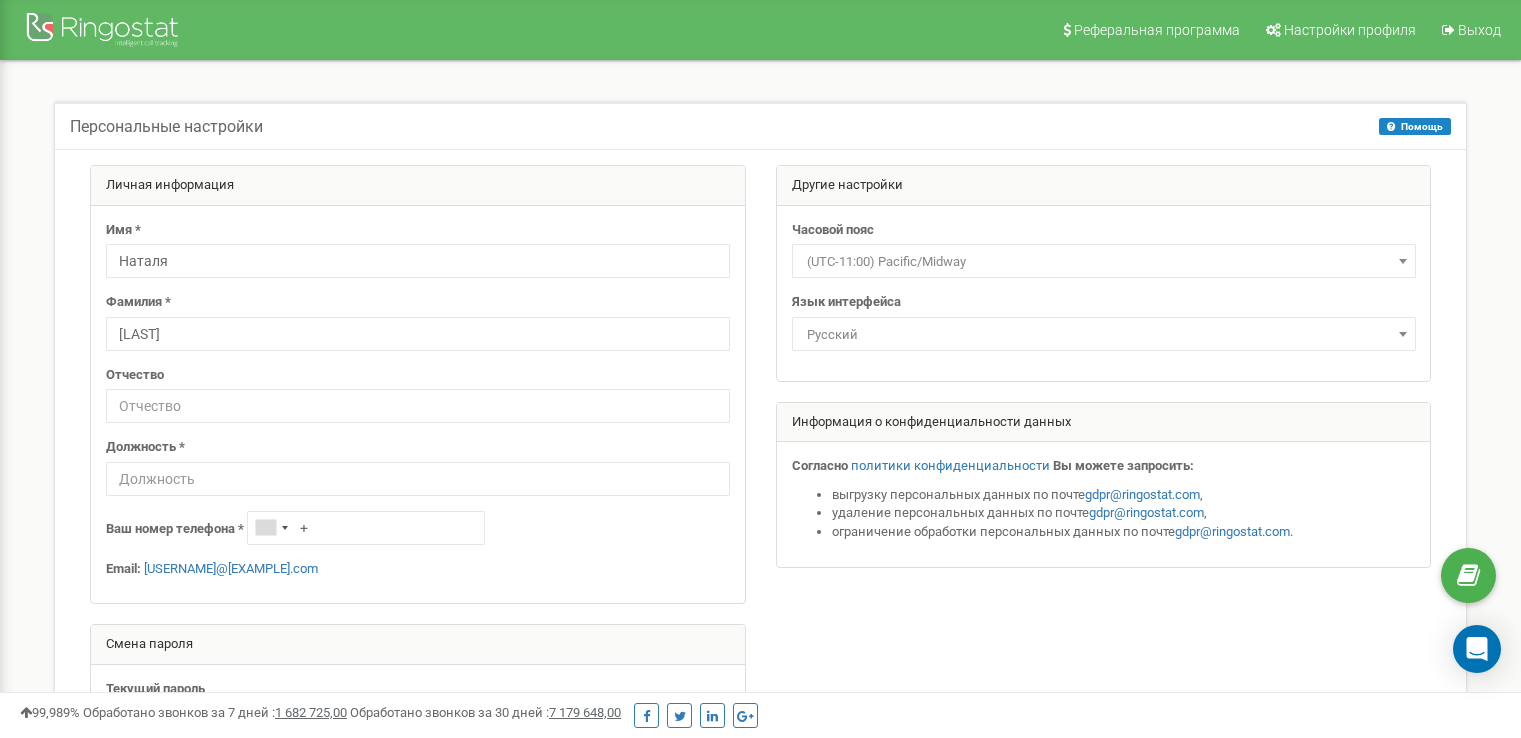 scroll, scrollTop: 0, scrollLeft: 0, axis: both 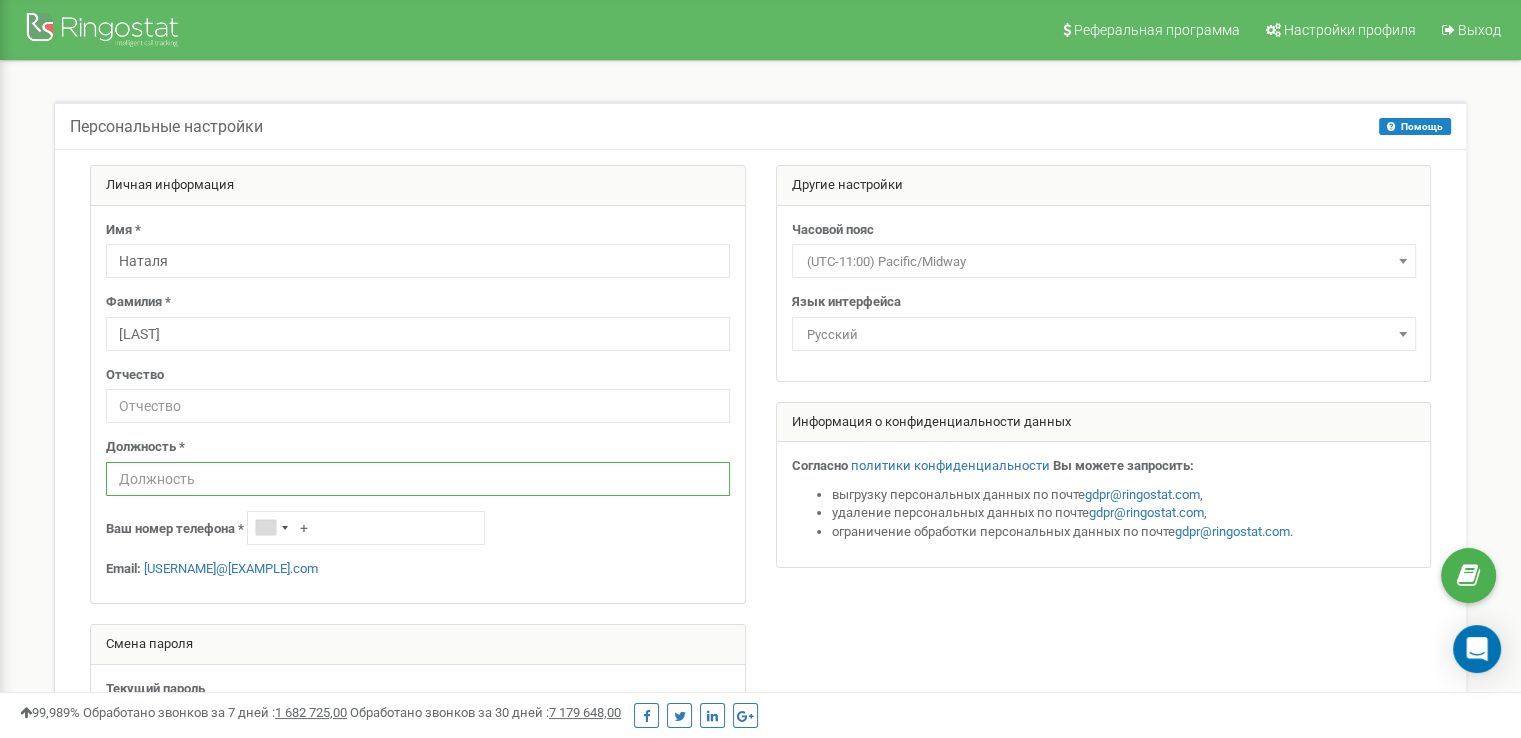 click at bounding box center [418, 479] 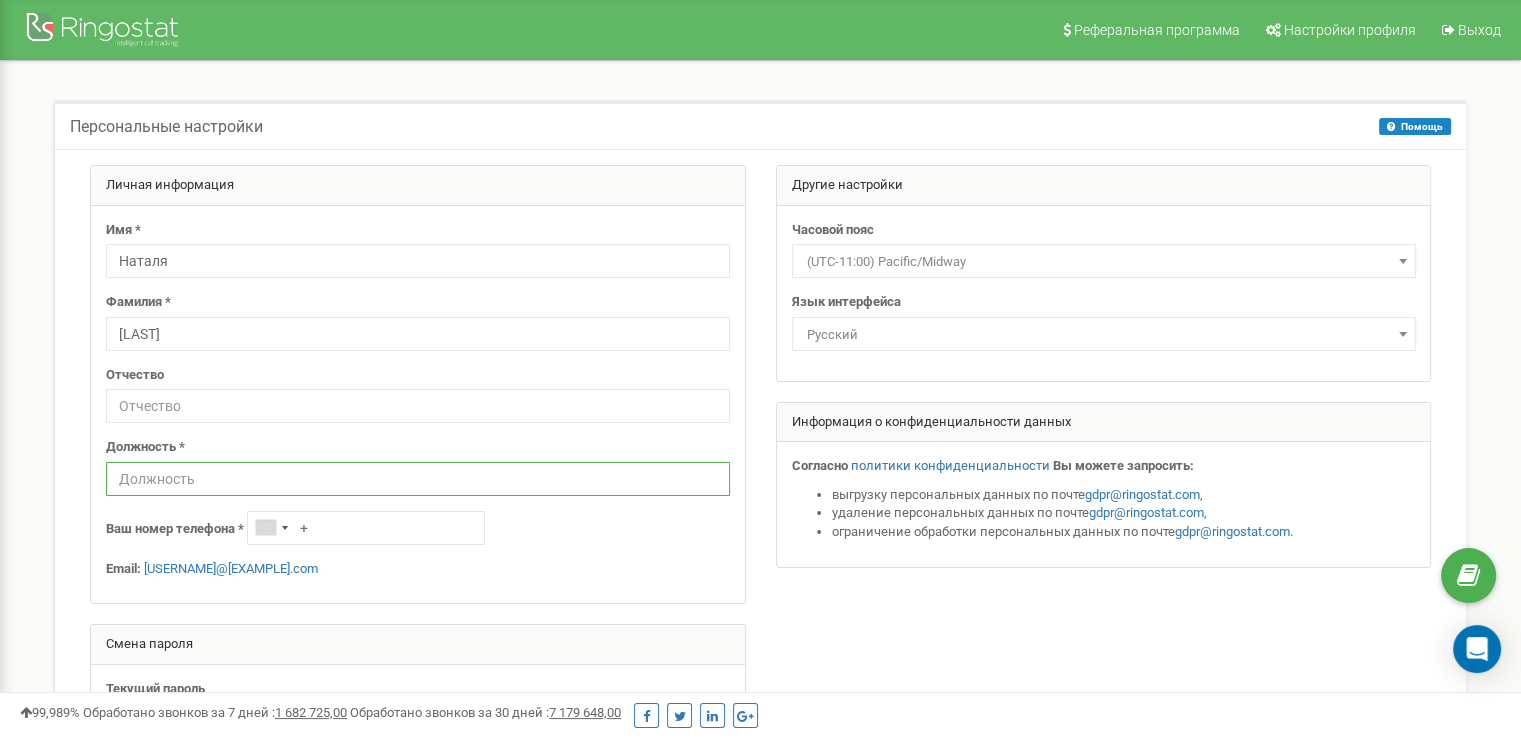 paste on "Менеджер інтернет магазину, онлайн консультант, контент менеджер" 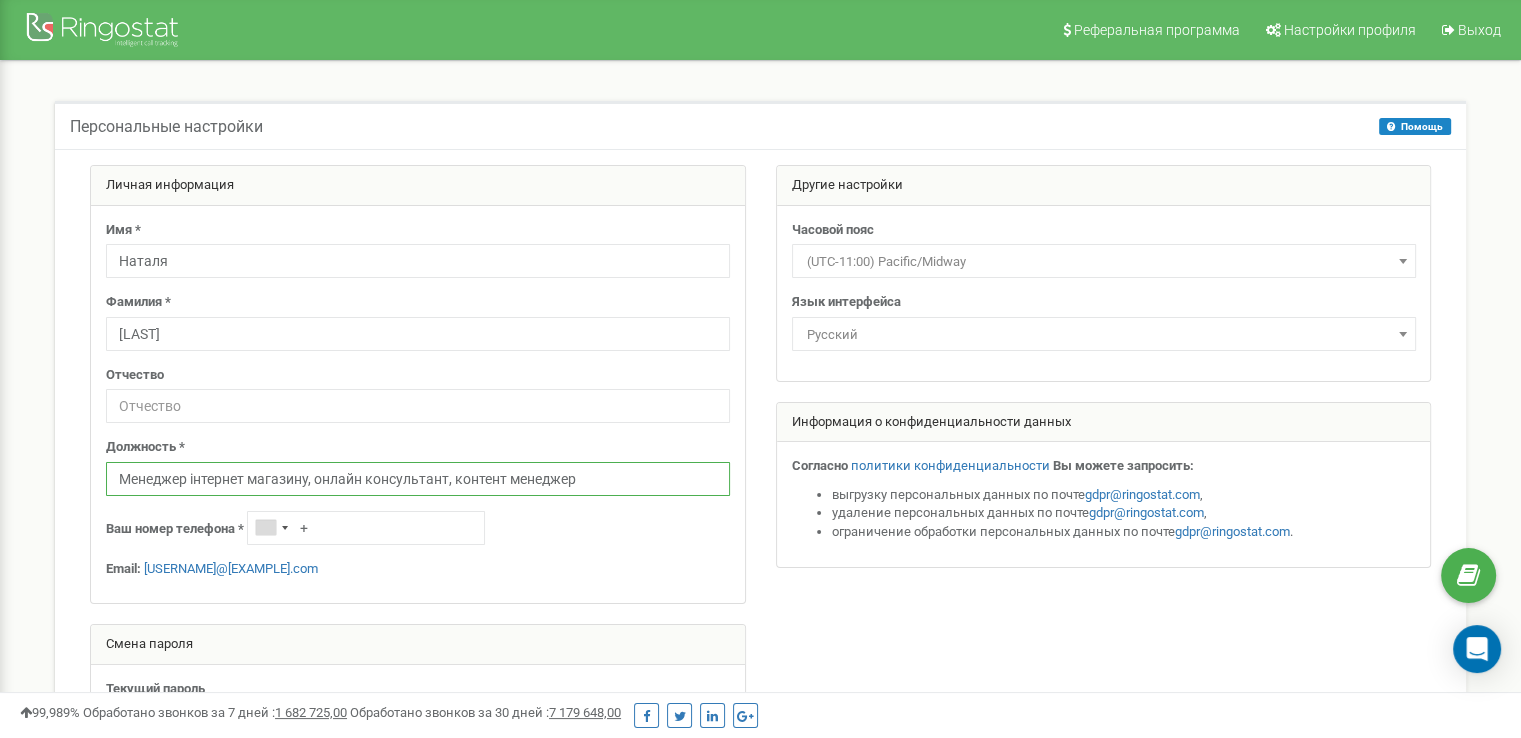 click on "Менеджер інтернет магазину, онлайн консультант, контент менеджер" at bounding box center (418, 479) 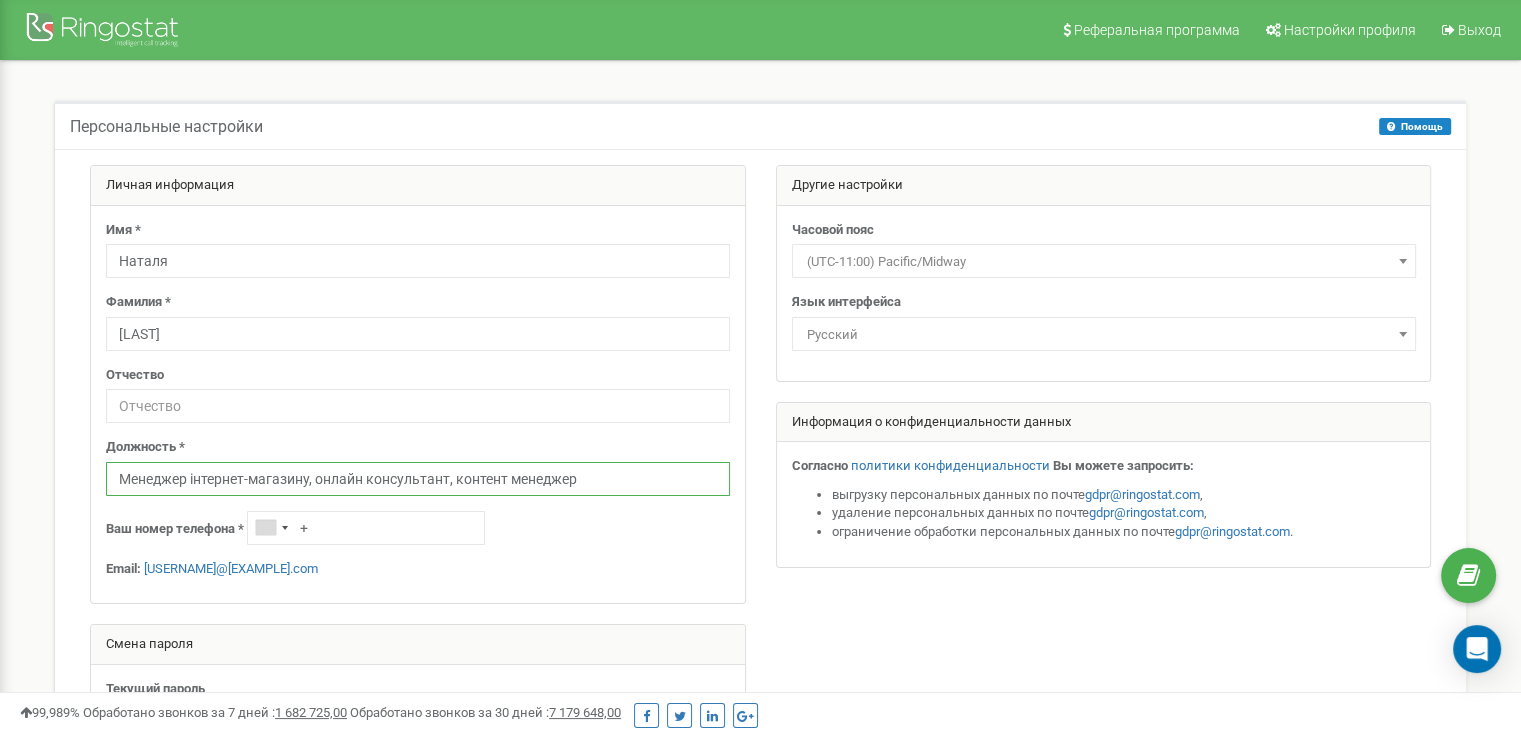 type on "Менеджер інтернет-магазину, онлайн консультант, контент менеджер" 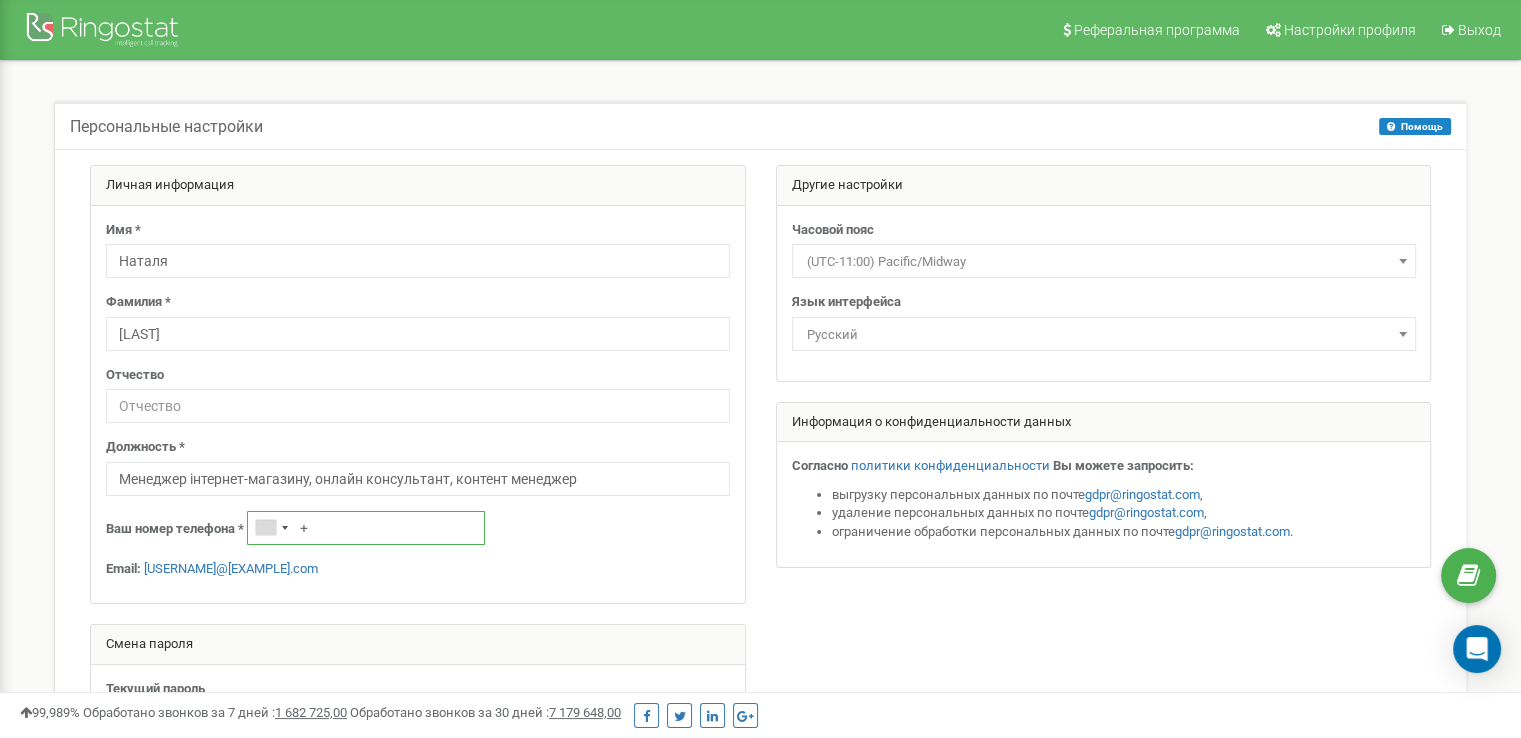 click on "+" at bounding box center (366, 528) 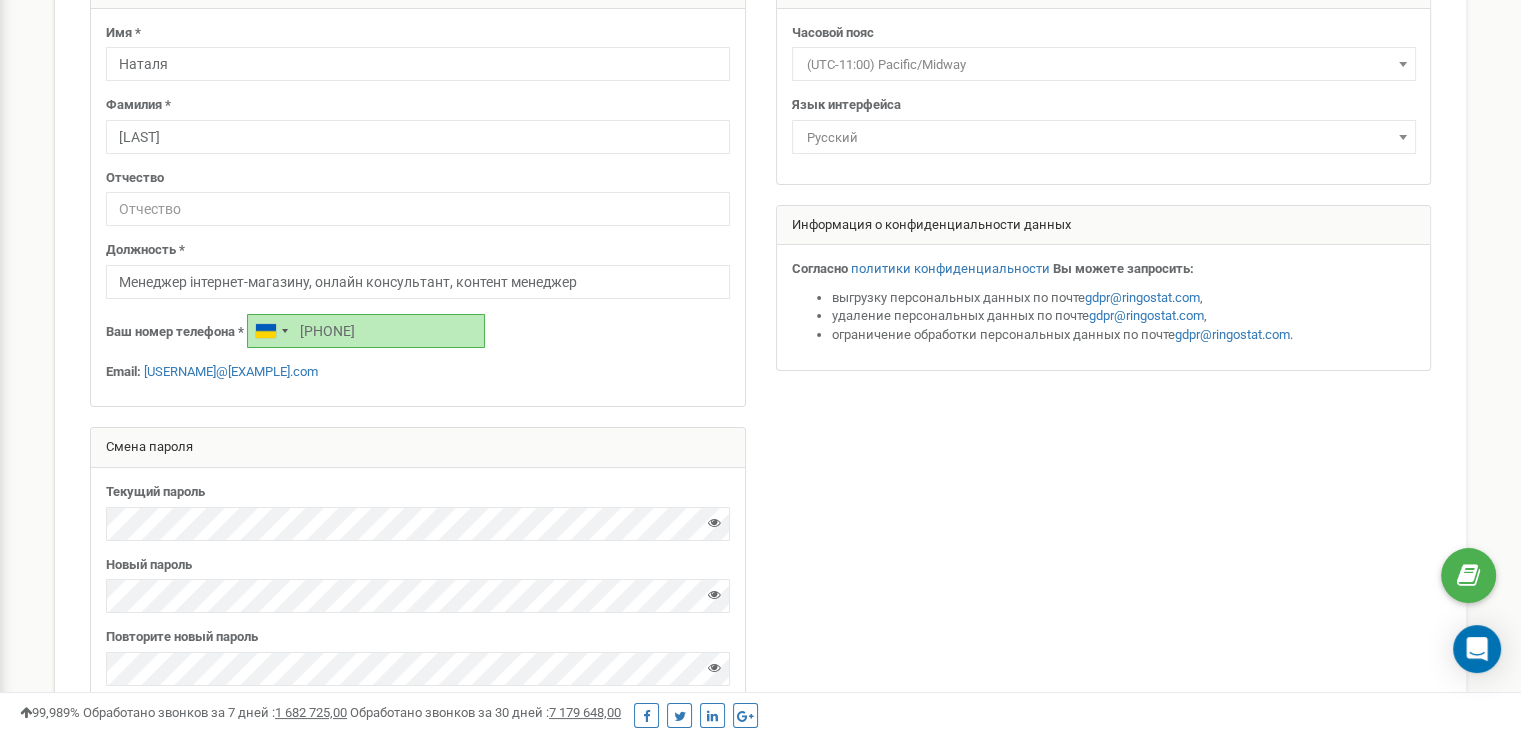 scroll, scrollTop: 200, scrollLeft: 0, axis: vertical 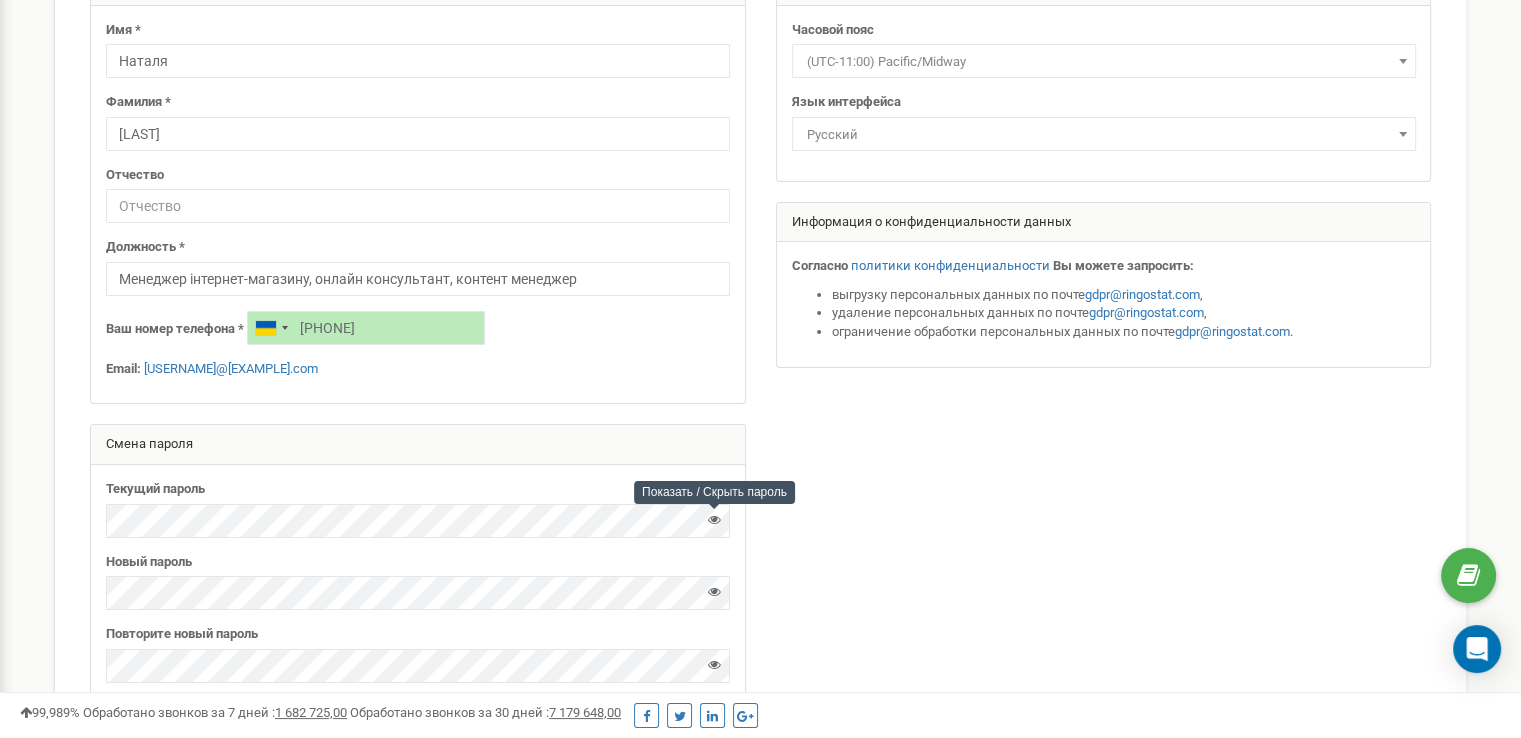 click at bounding box center (714, 519) 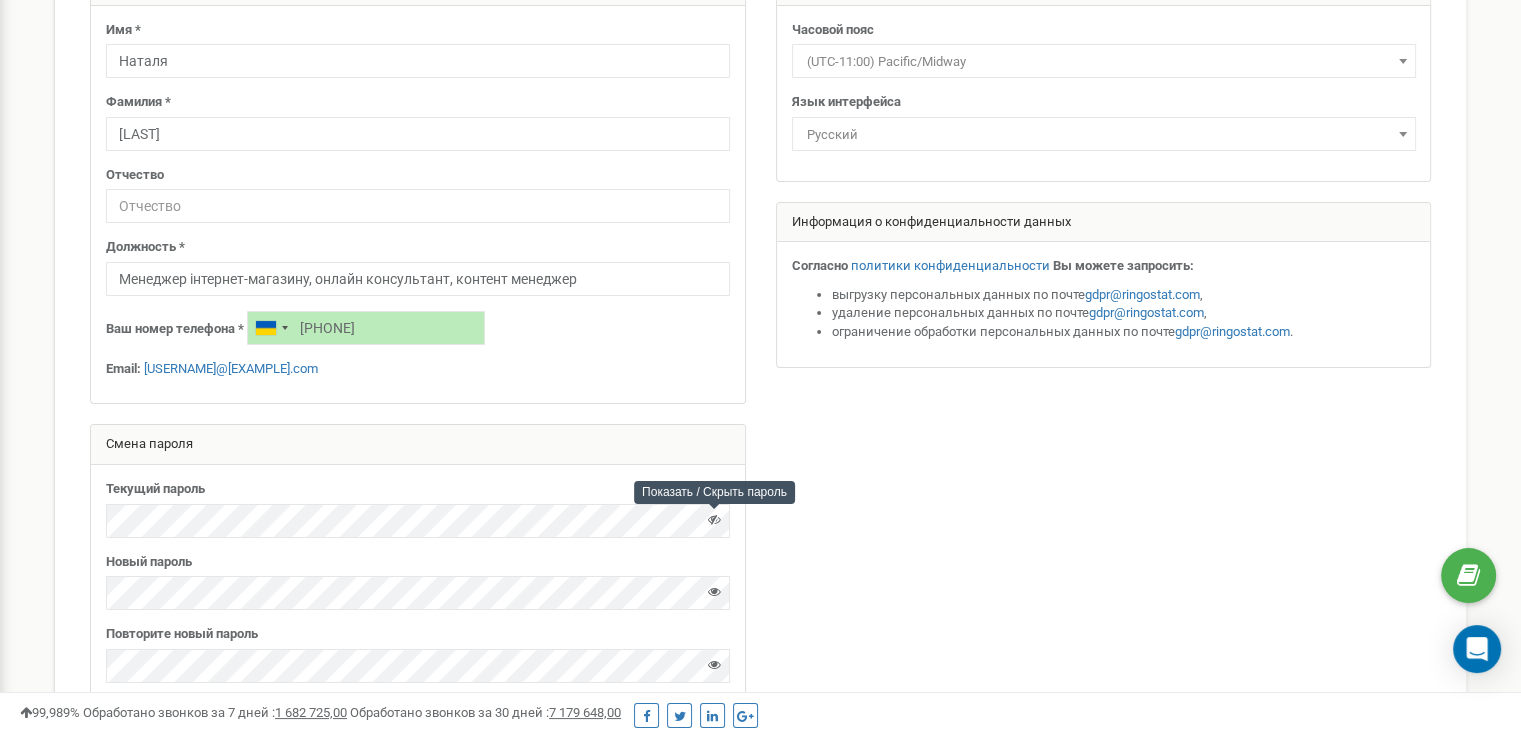 click at bounding box center [714, 519] 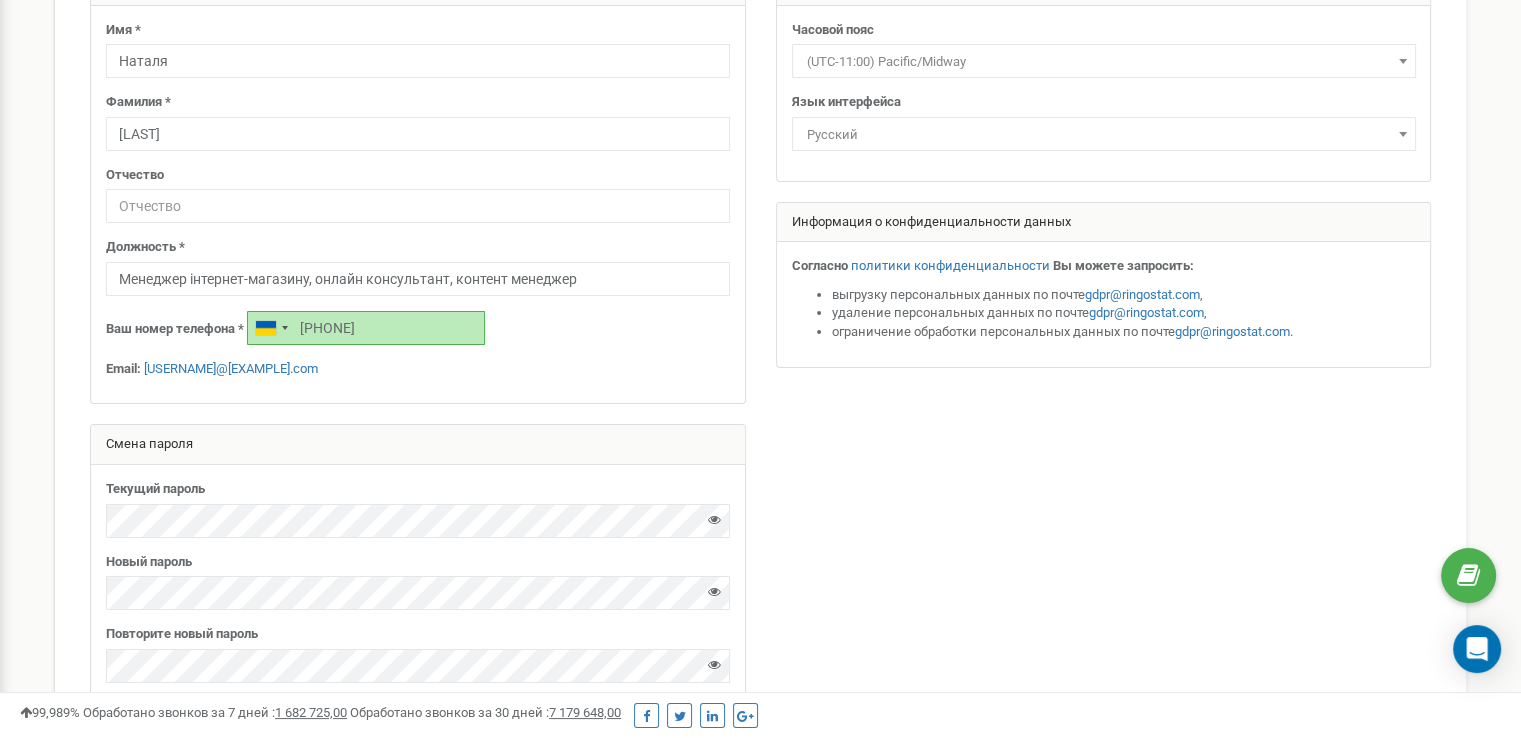 type on "lavrinenko.nataliia@gmail.com" 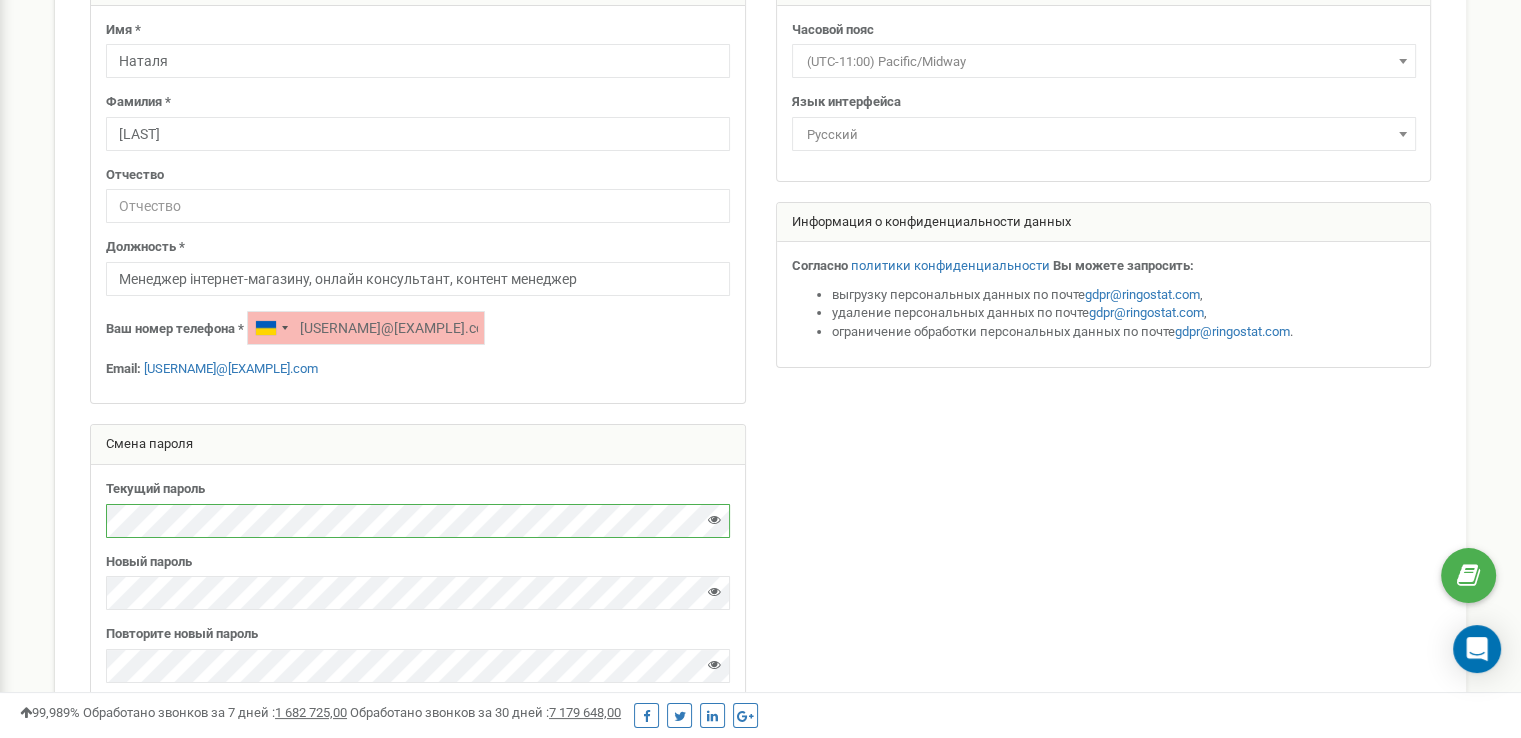 click on "Реферальная программа
Настройки профиля
Выход
Персональные настройки
Помощь
Помощь
На данной странице вы можете править персональные настройки, такие как язык интерфейса и часовой пояс.
Имя * Наталя" at bounding box center [760, 400] 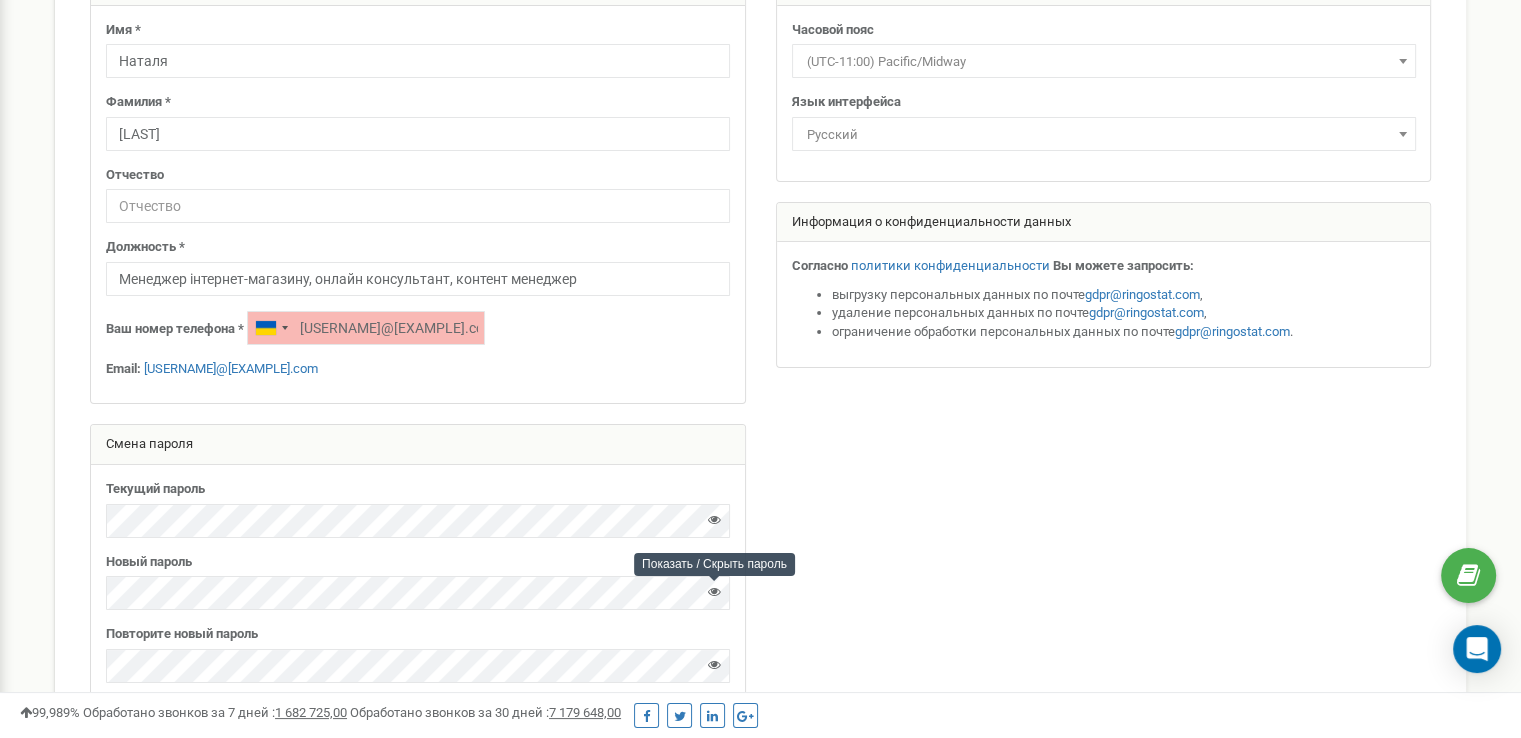 click at bounding box center (714, 591) 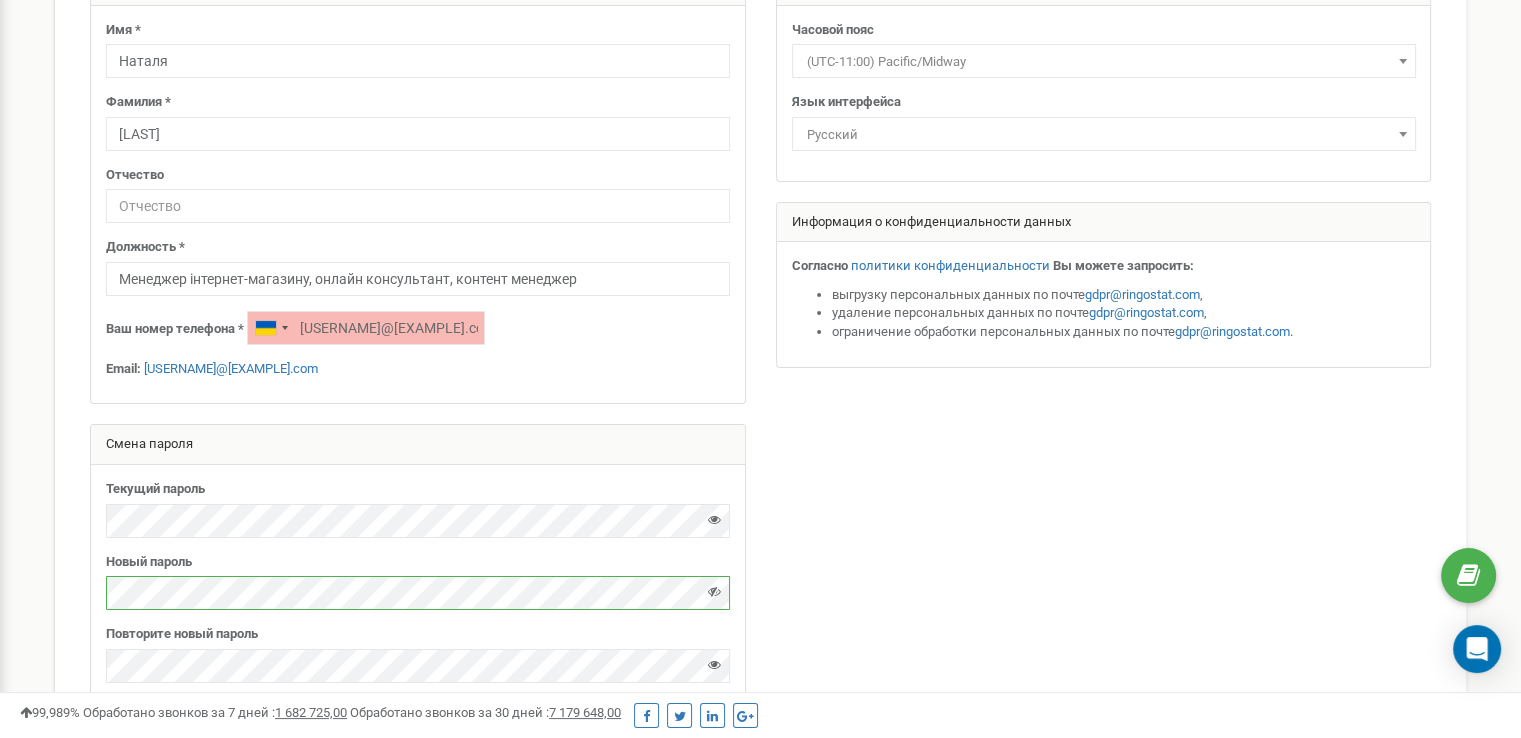 click on "Реферальная программа
Настройки профиля
Выход
Персональные настройки
Помощь
Помощь
На данной странице вы можете править персональные настройки, такие как язык интерфейса и часовой пояс.
Имя * Наталя" at bounding box center (760, 400) 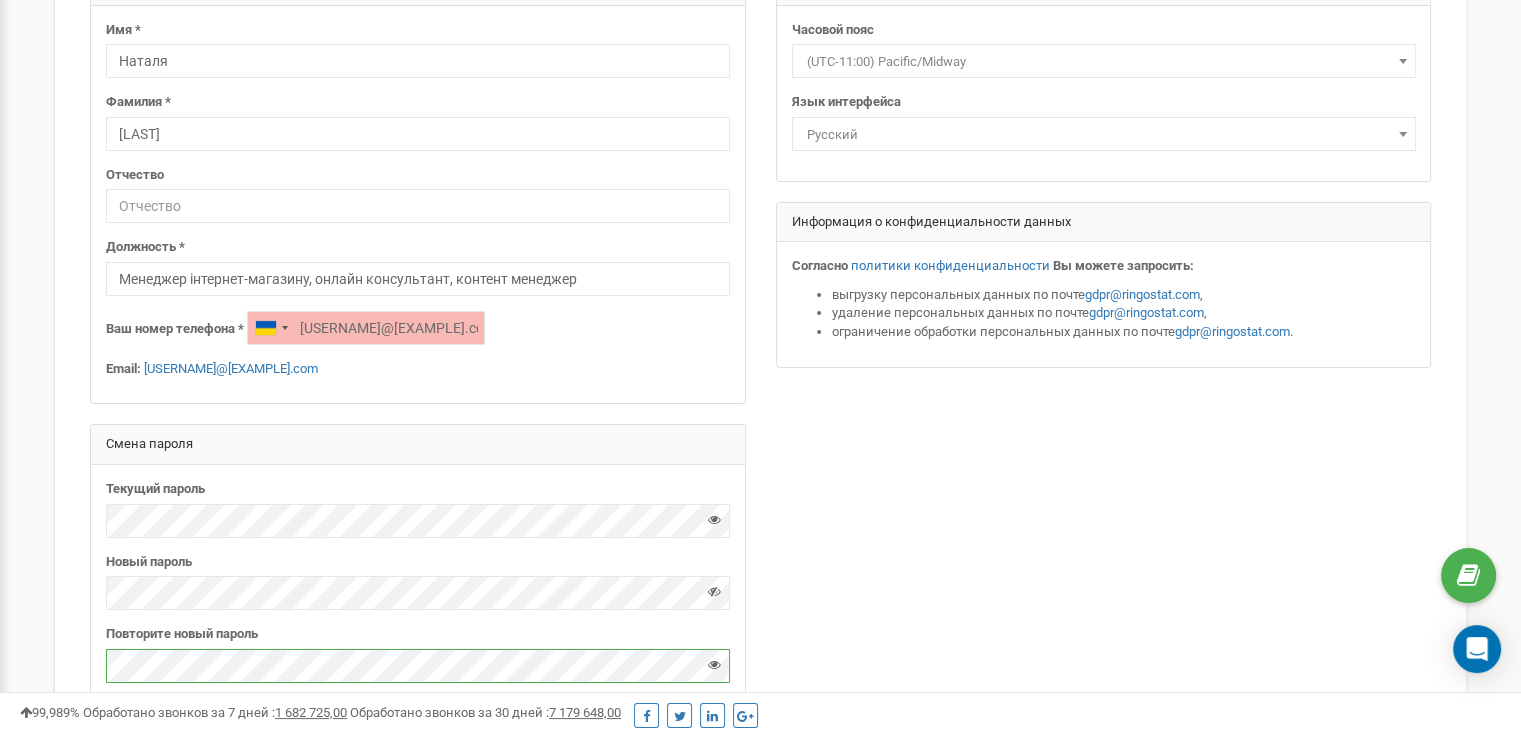 scroll, scrollTop: 400, scrollLeft: 0, axis: vertical 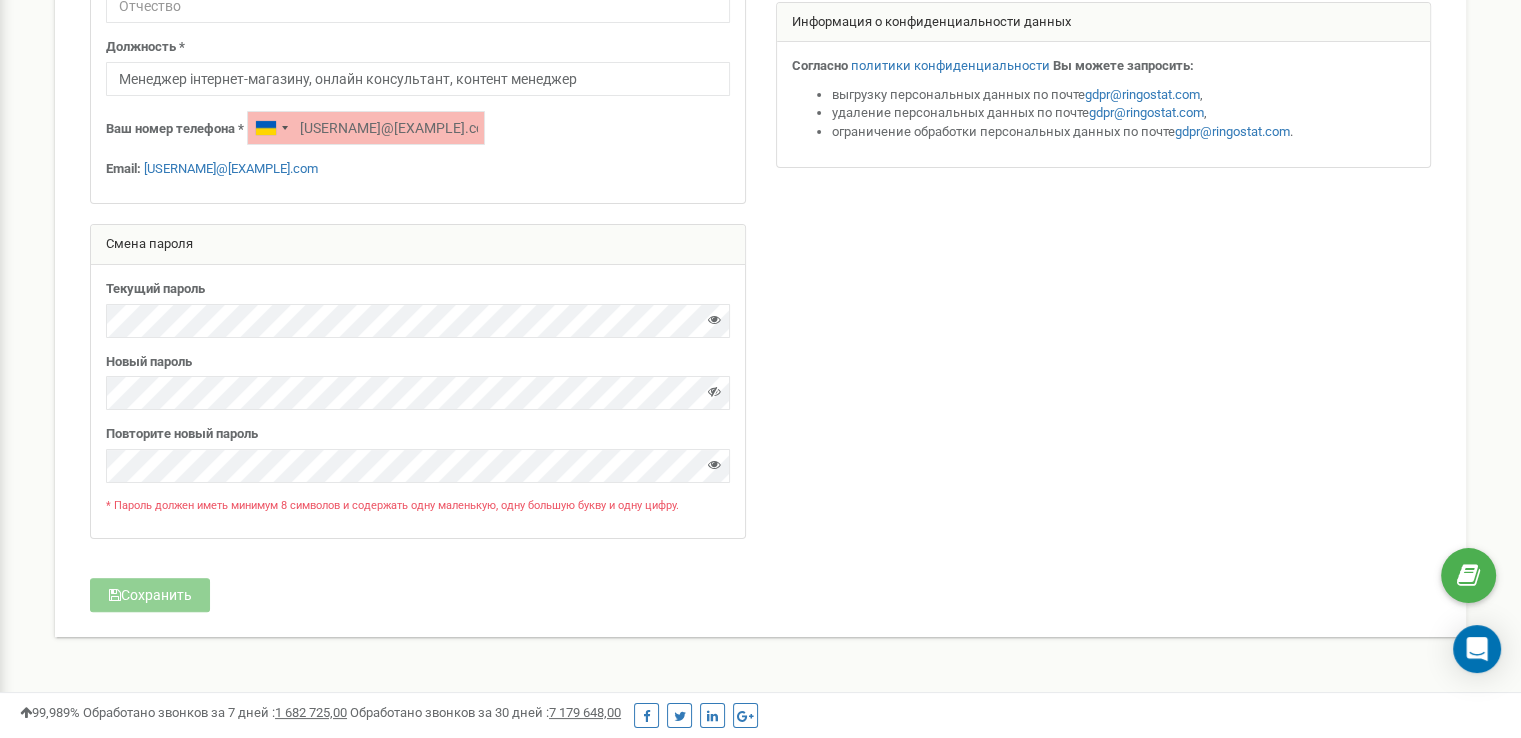 click on "Личная информация
Имя *
Наталя
Фамилия *
Лавриненко
Отчество
Должность *
Менеджер інтернет-магазину, онлайн консультант, контент менеджер Email:" at bounding box center [760, 171] 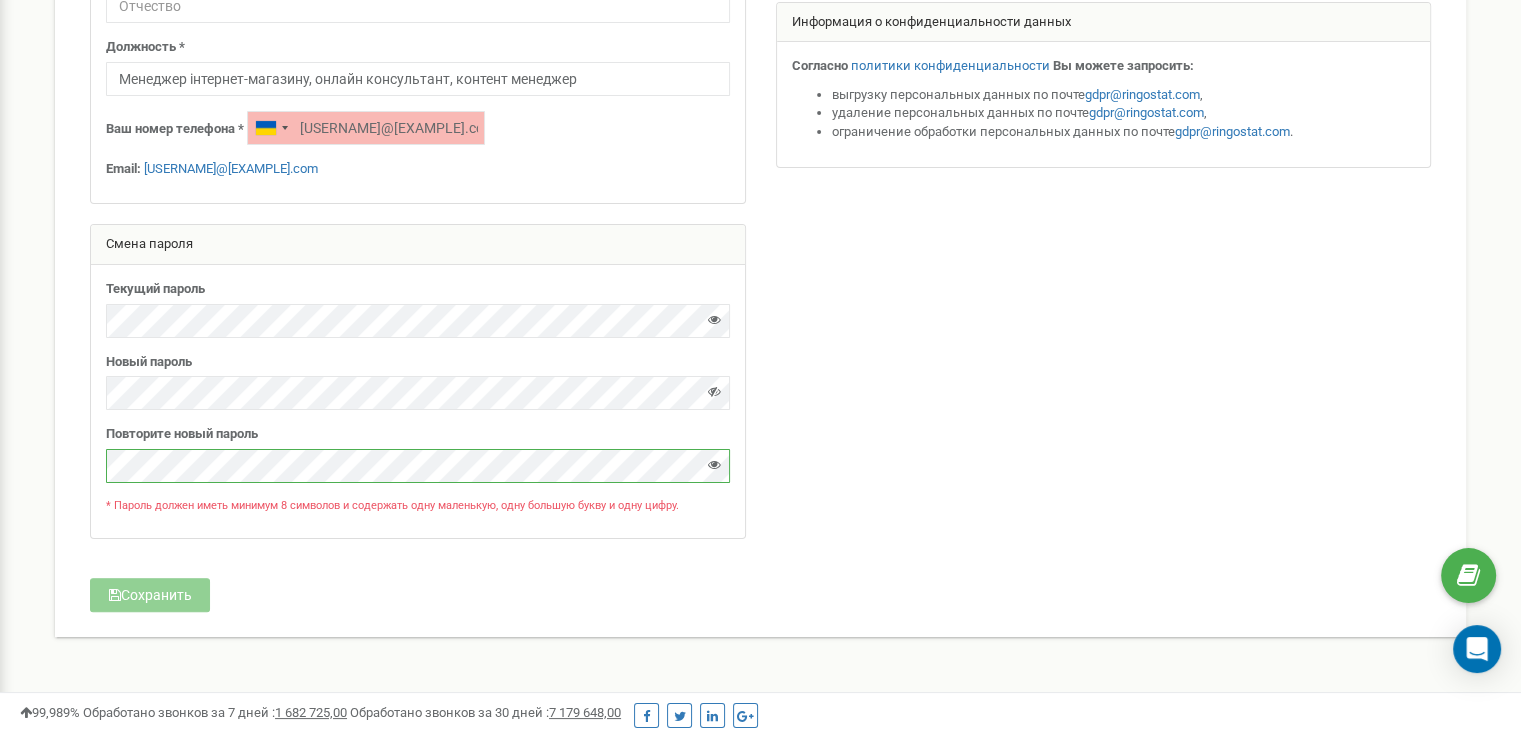 click on "Реферальная программа
Настройки профиля
Выход
Персональные настройки
Помощь
Помощь
На данной странице вы можете править персональные настройки, такие как язык интерфейса и часовой пояс.
Имя * Наталя" at bounding box center (760, 200) 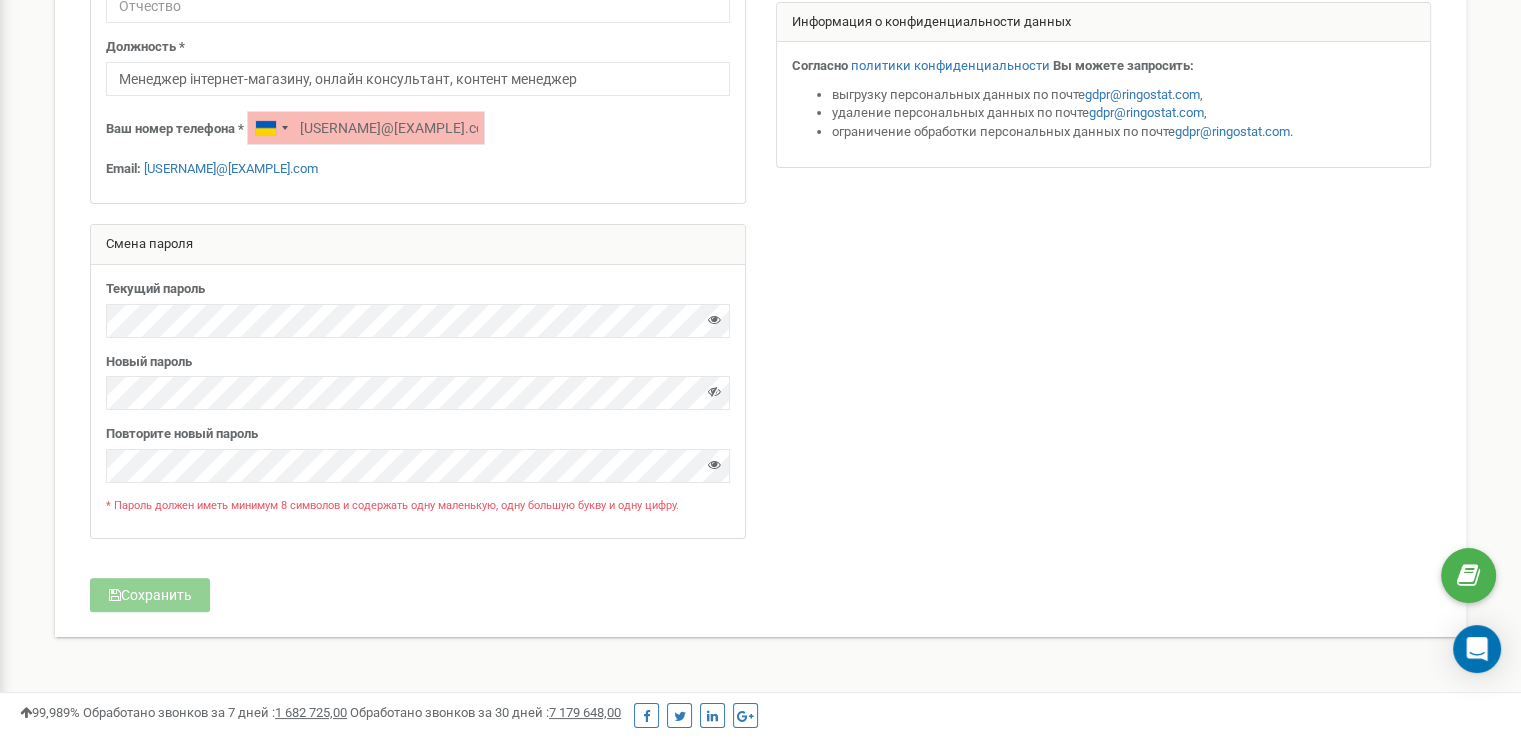 click at bounding box center [714, 391] 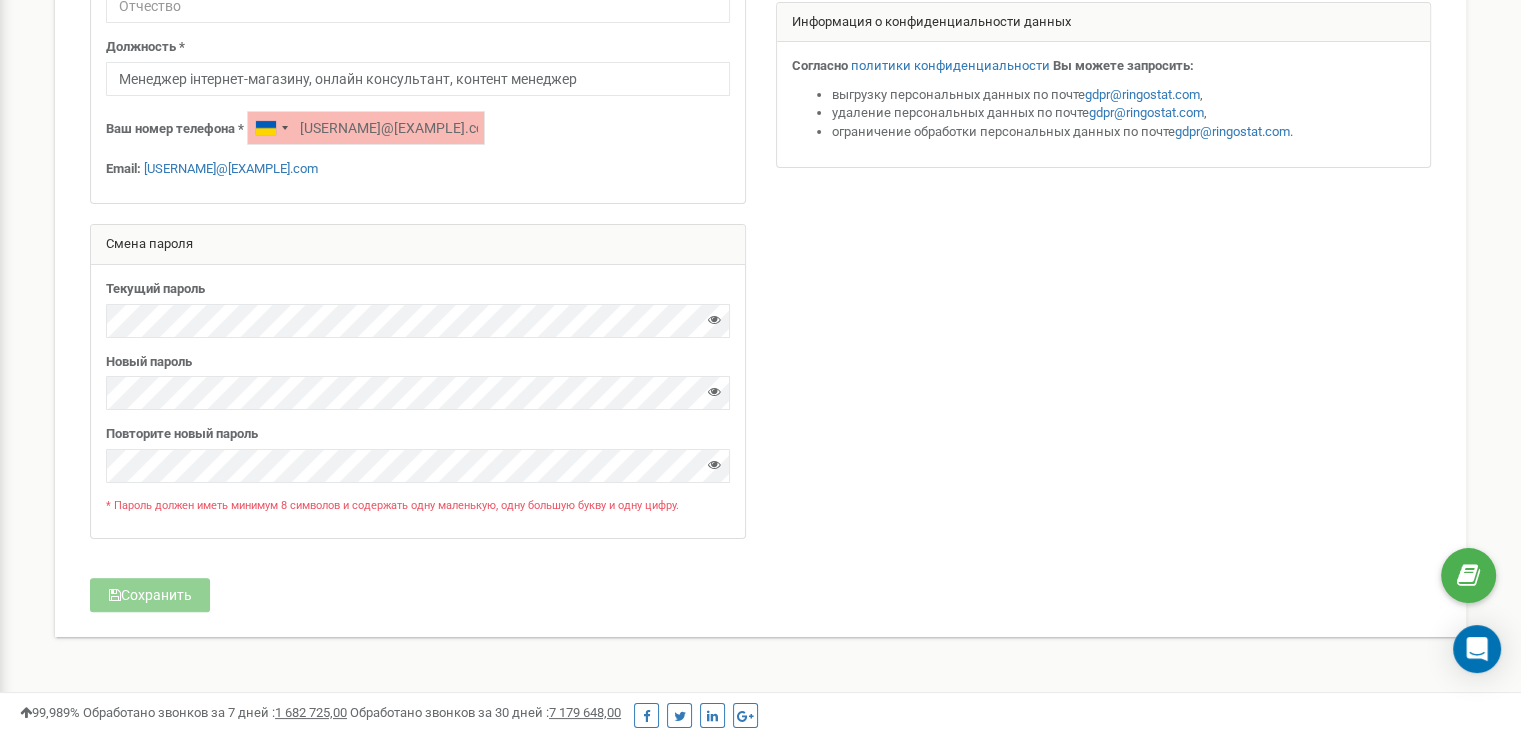 click at bounding box center (714, 391) 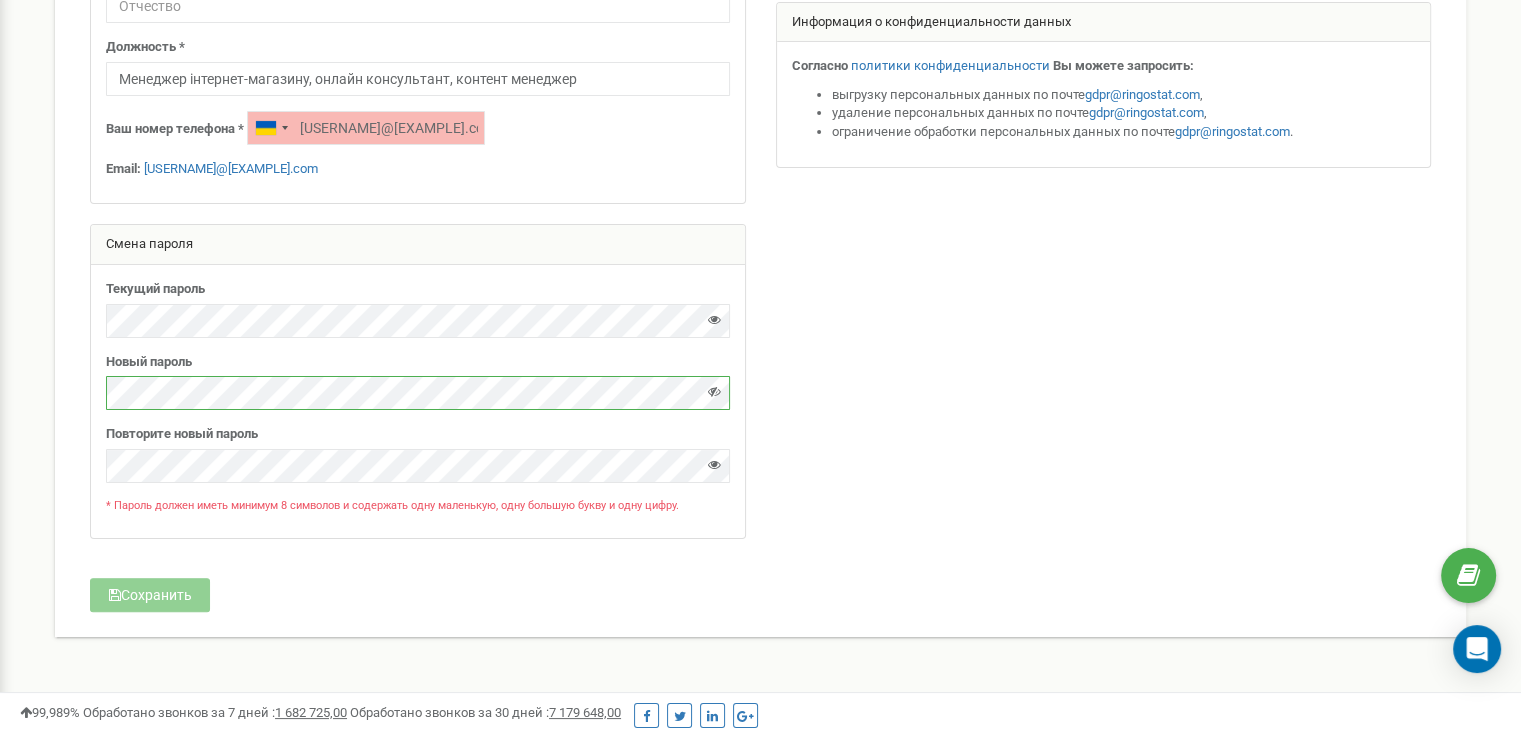 click on "Реферальная программа
Настройки профиля
Выход
Персональные настройки
Помощь
Помощь
На данной странице вы можете править персональные настройки, такие как язык интерфейса и часовой пояс.
Имя * Наталя" at bounding box center [760, 200] 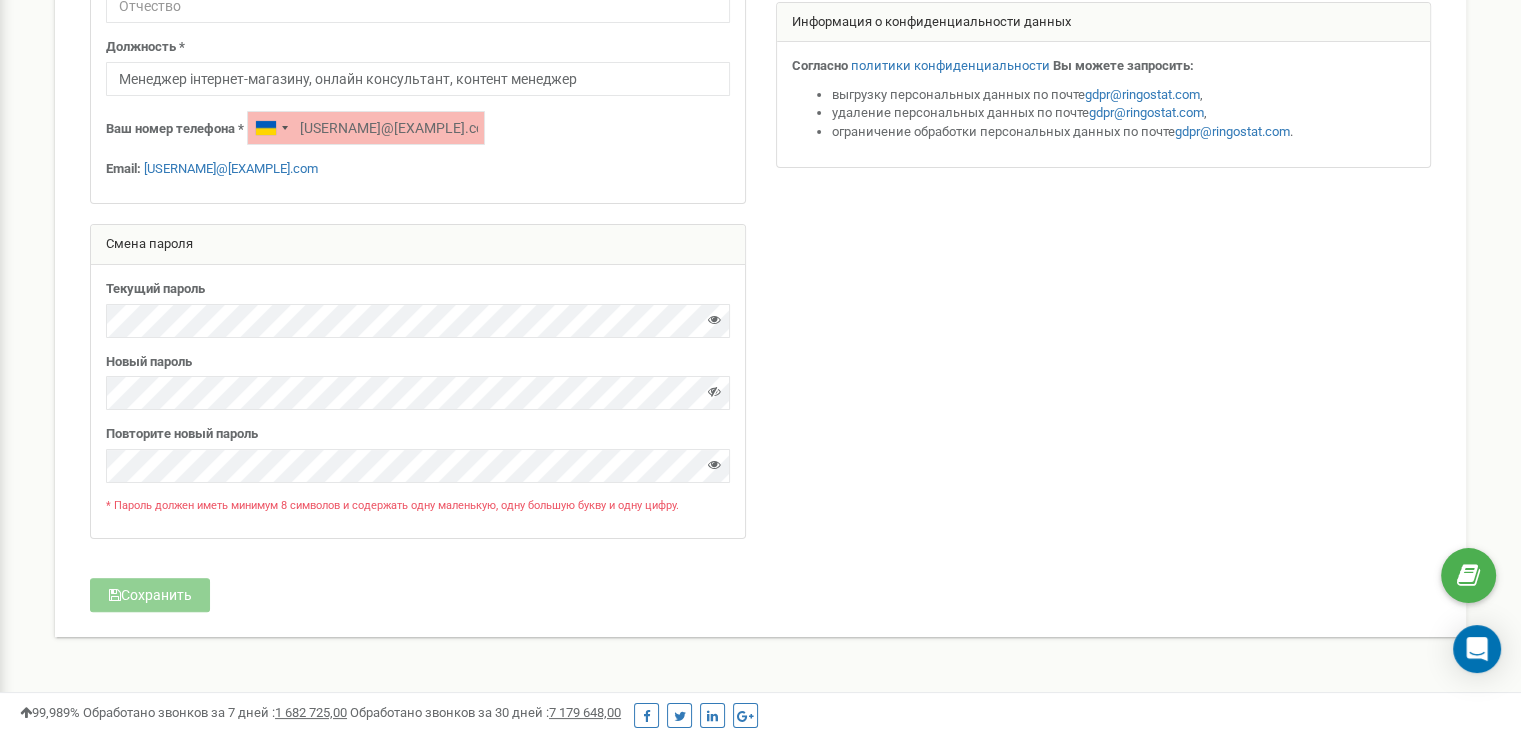 drag, startPoint x: 264, startPoint y: 586, endPoint x: 167, endPoint y: 583, distance: 97.04638 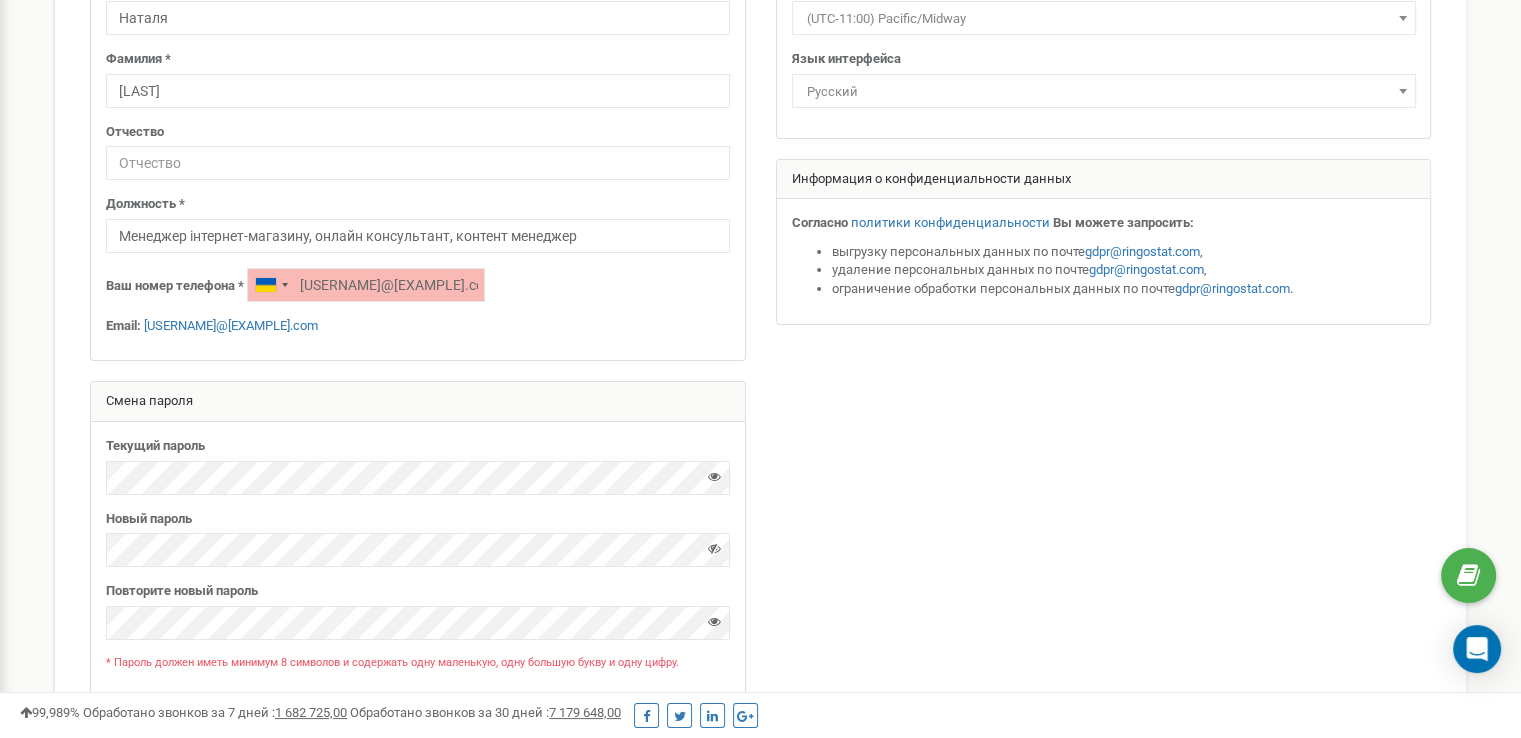 scroll, scrollTop: 462, scrollLeft: 0, axis: vertical 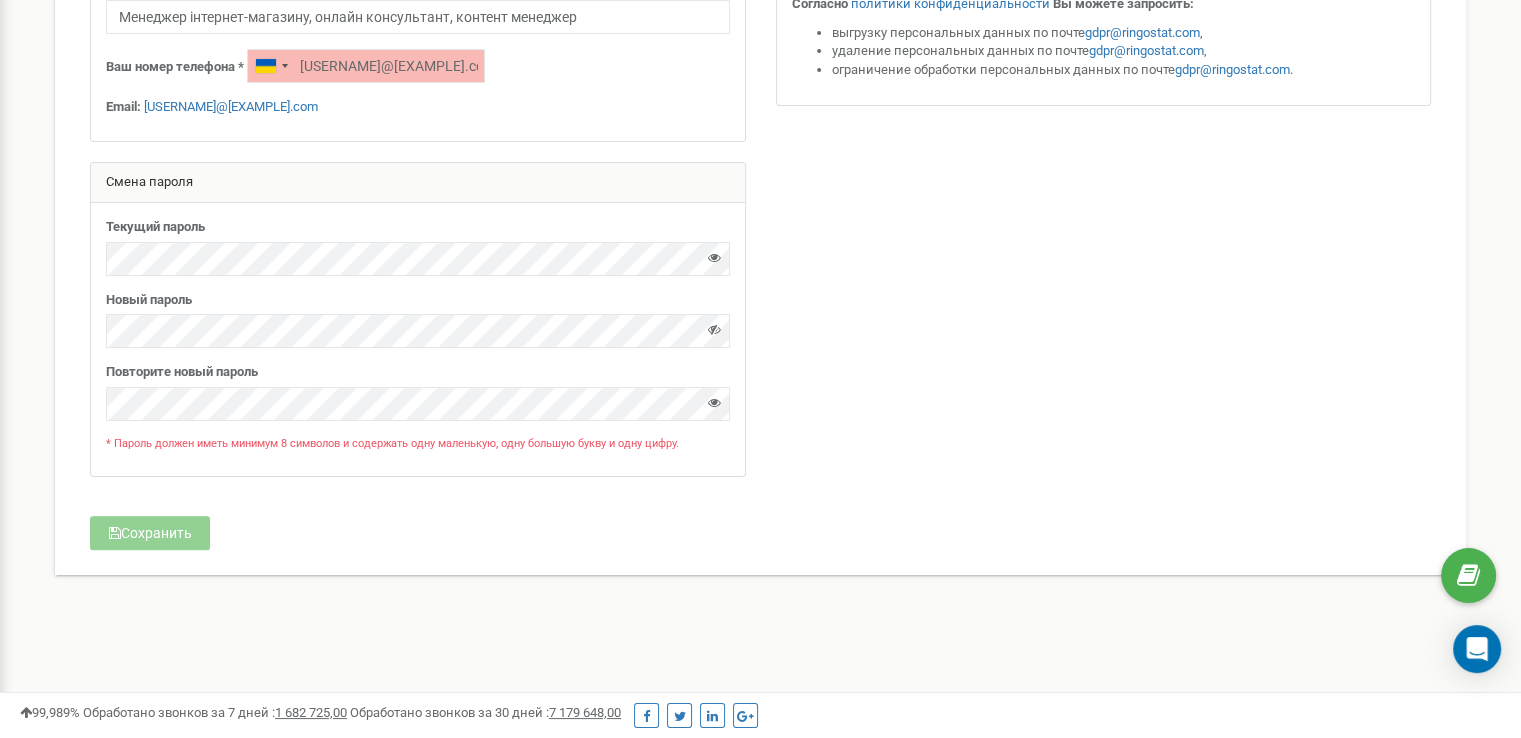 click on "* Пароль должен иметь минимум 8 символов и содержать одну маленькую, одну большую букву и одну цифру." at bounding box center [418, 444] 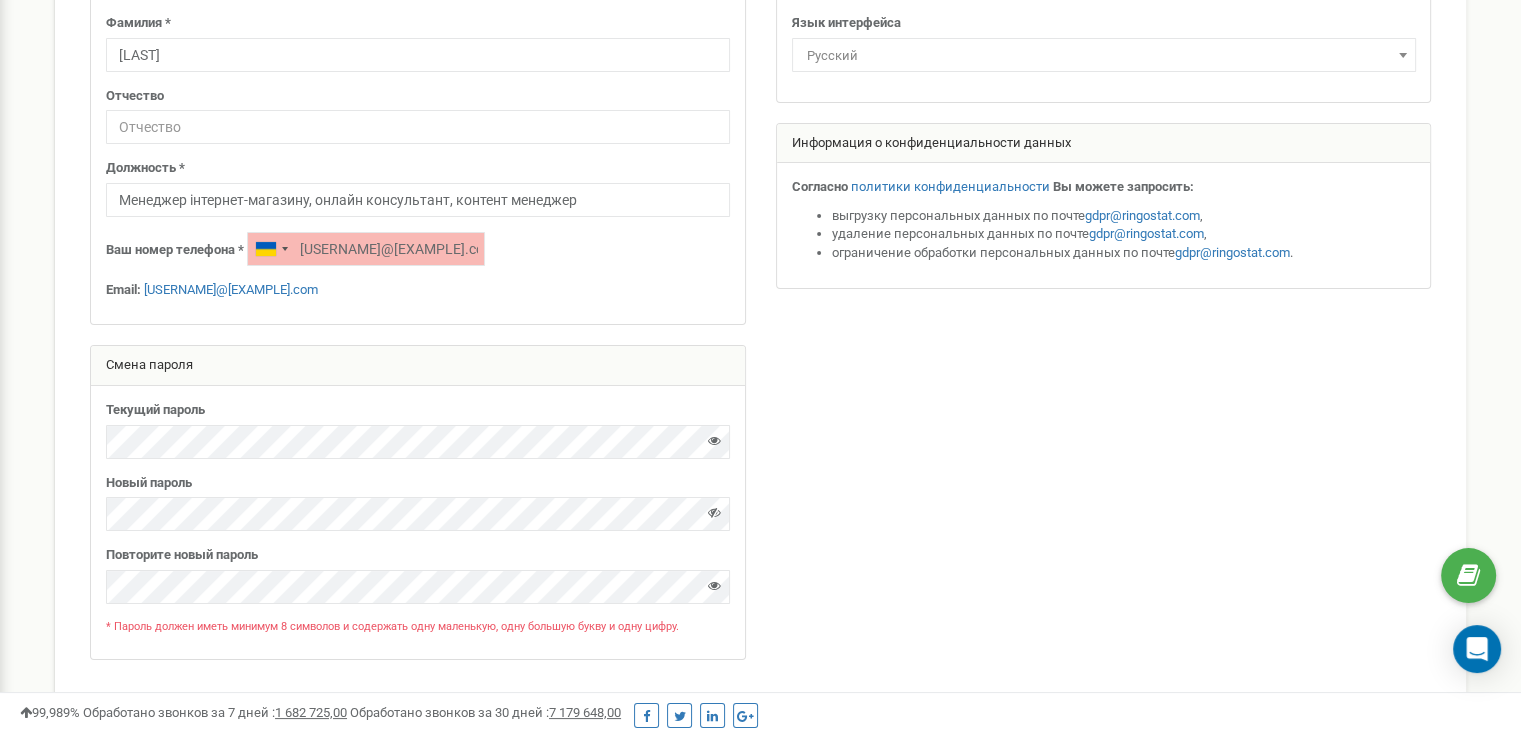 scroll, scrollTop: 0, scrollLeft: 0, axis: both 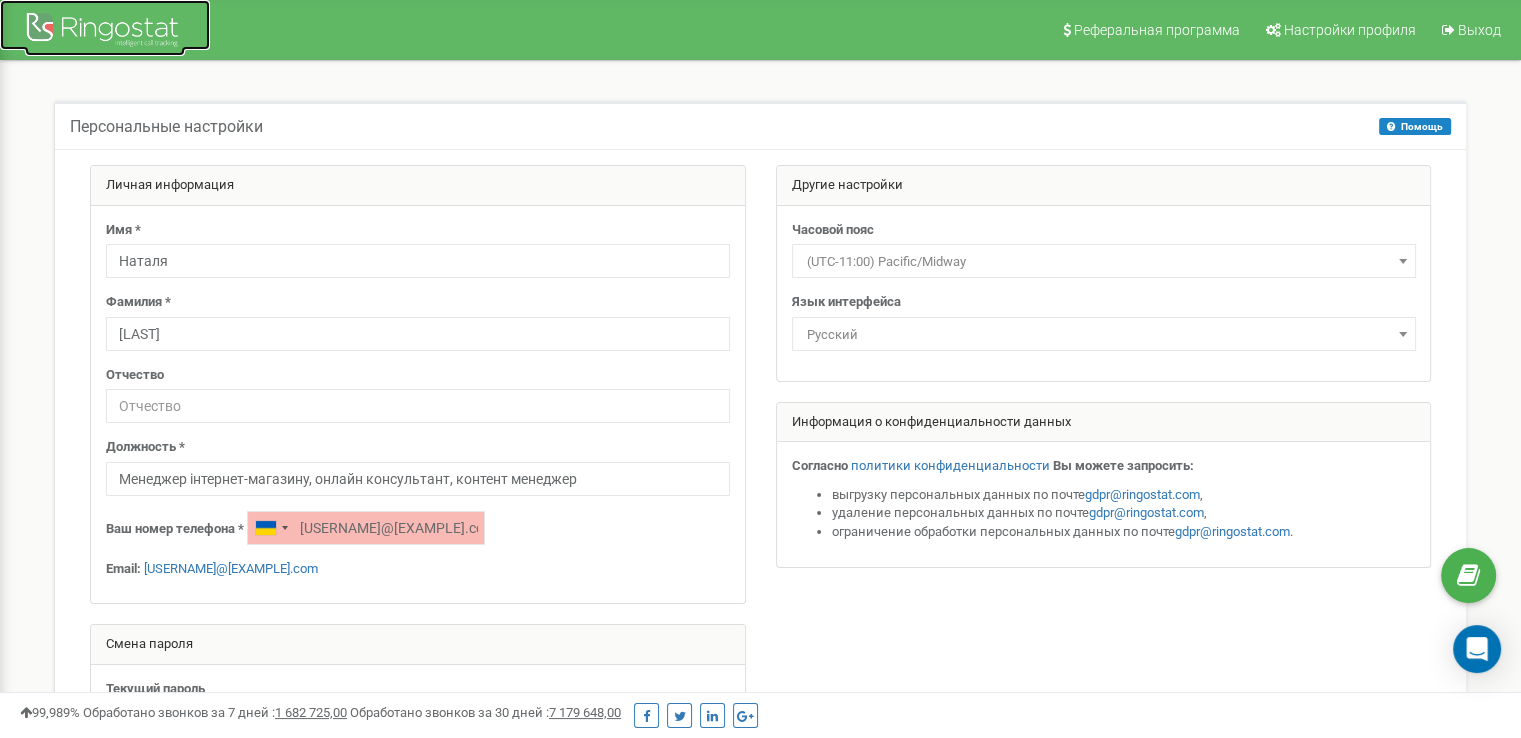 click at bounding box center [105, 32] 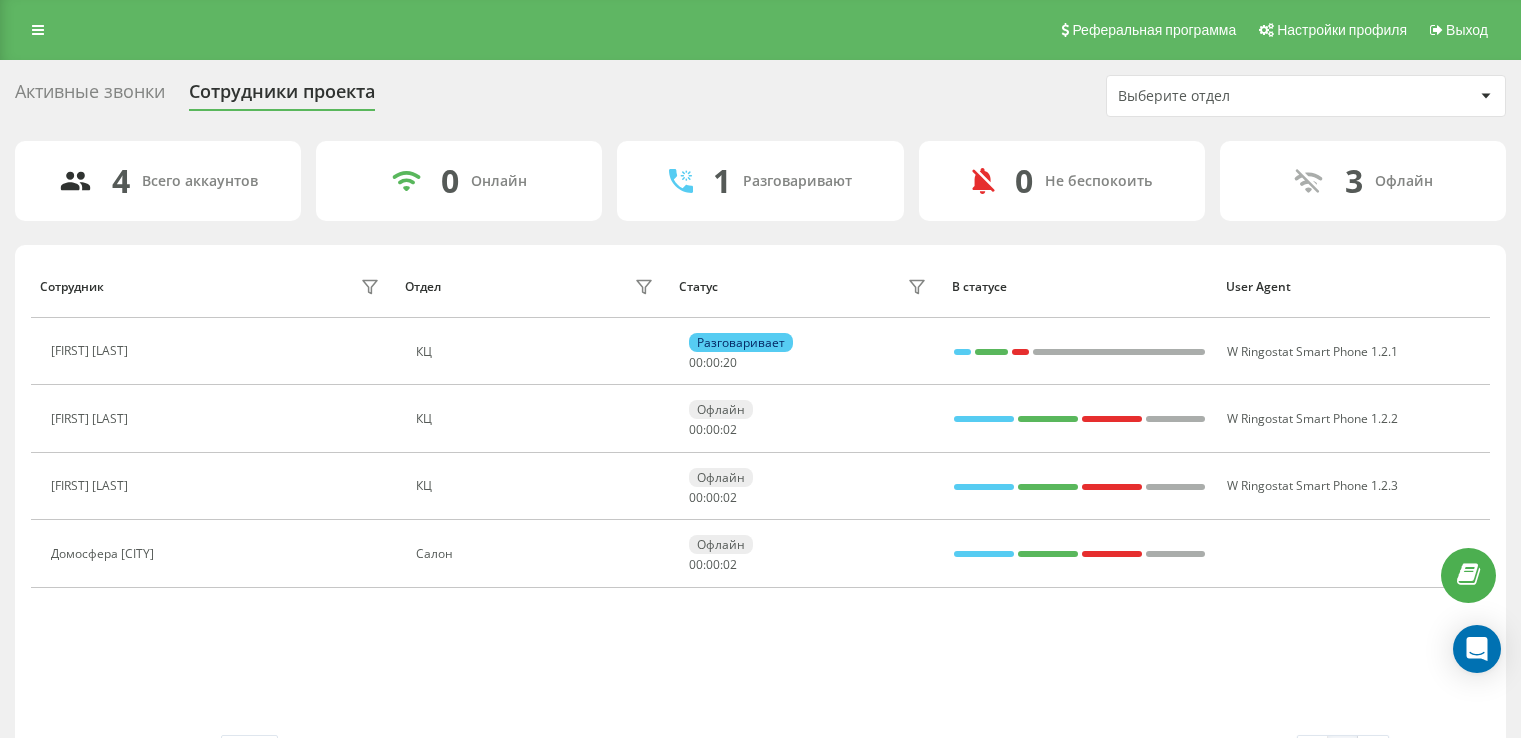 scroll, scrollTop: 0, scrollLeft: 0, axis: both 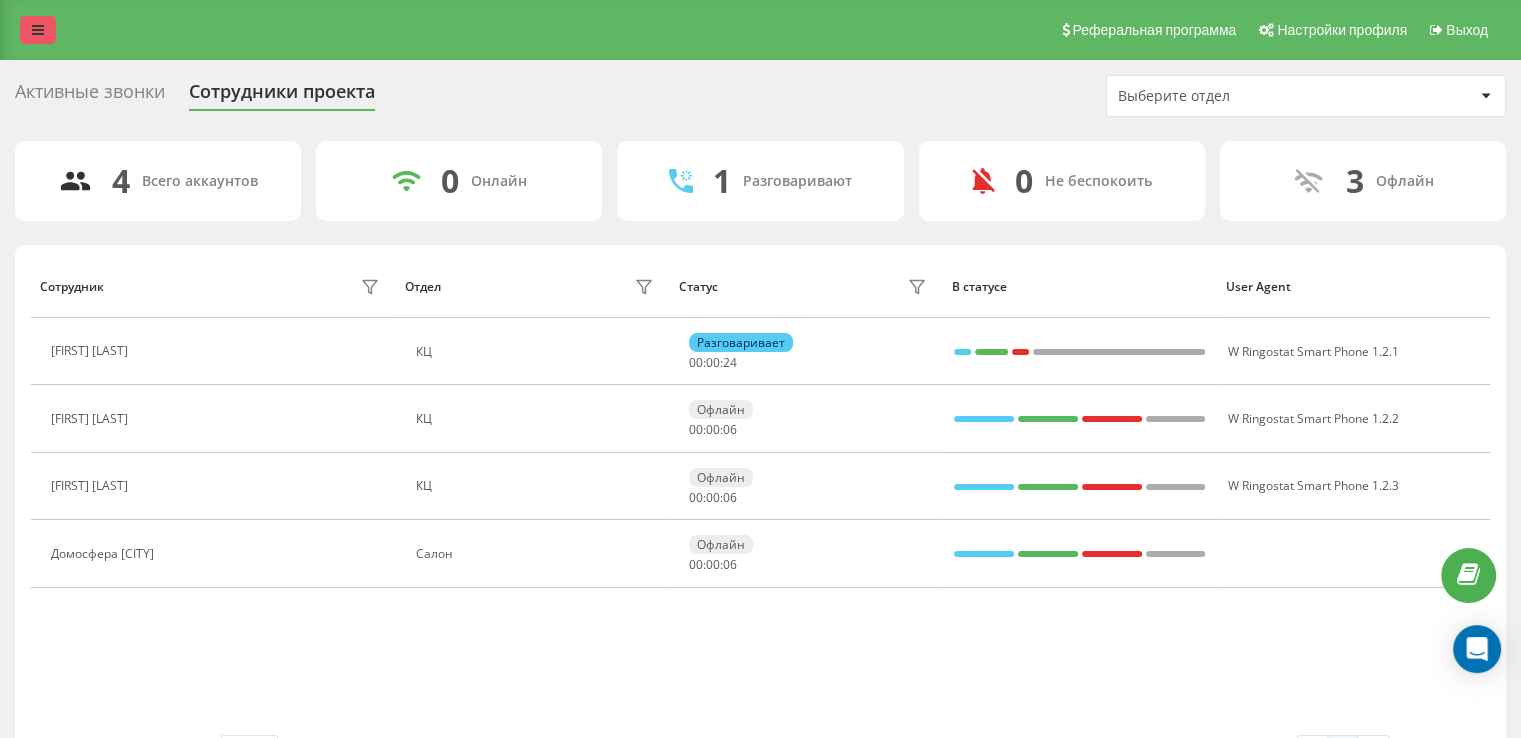 click at bounding box center (38, 30) 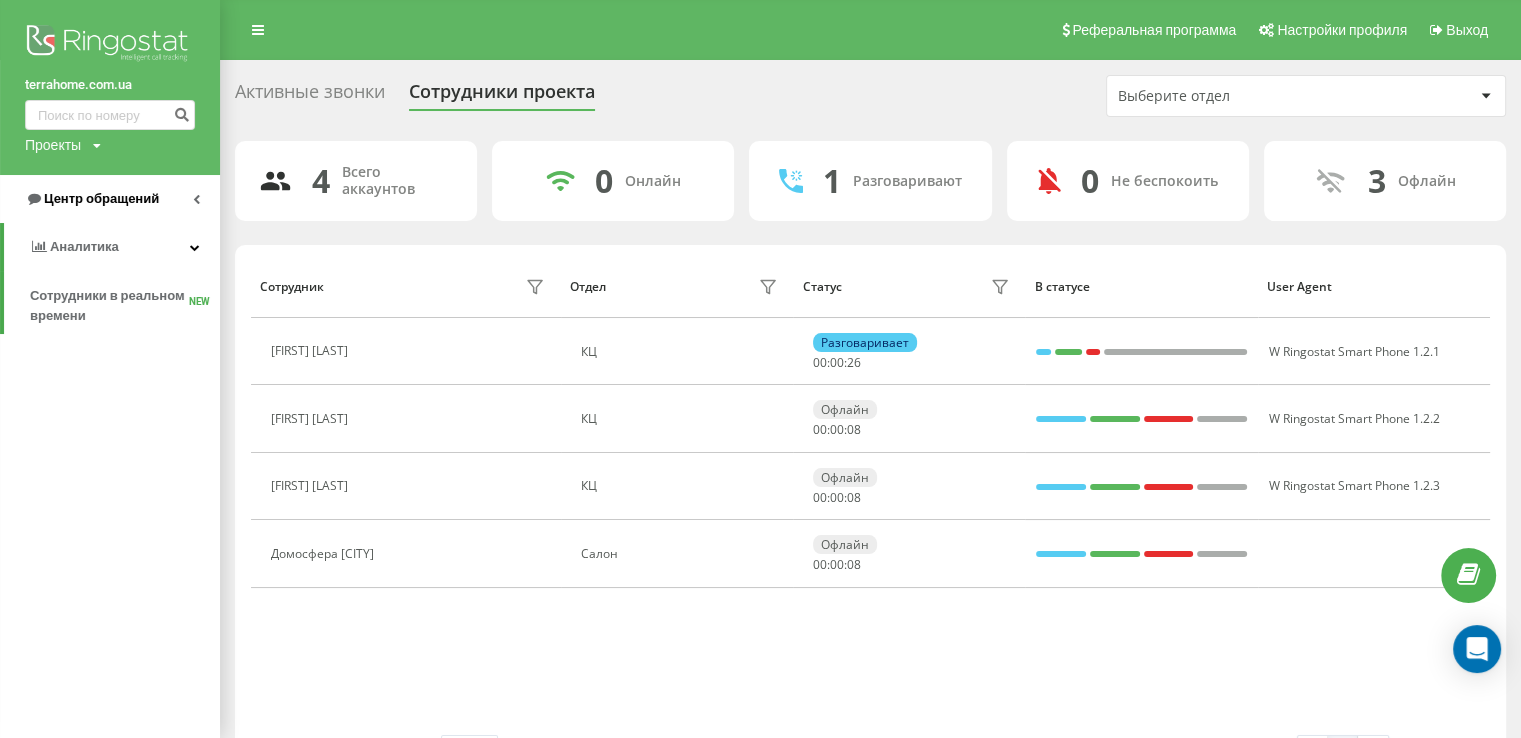 click on "Центр обращений" at bounding box center [101, 198] 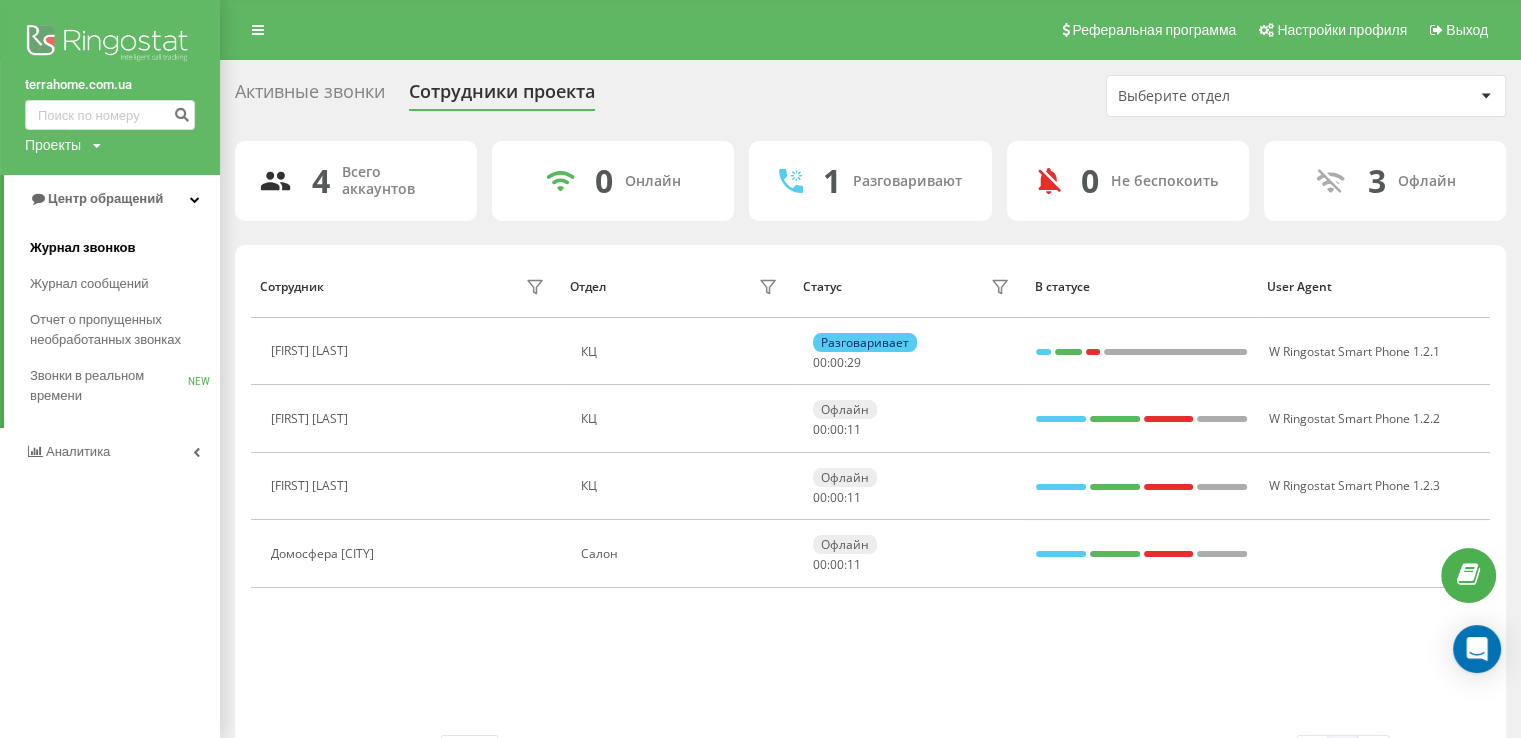 click on "Журнал звонков" at bounding box center (82, 248) 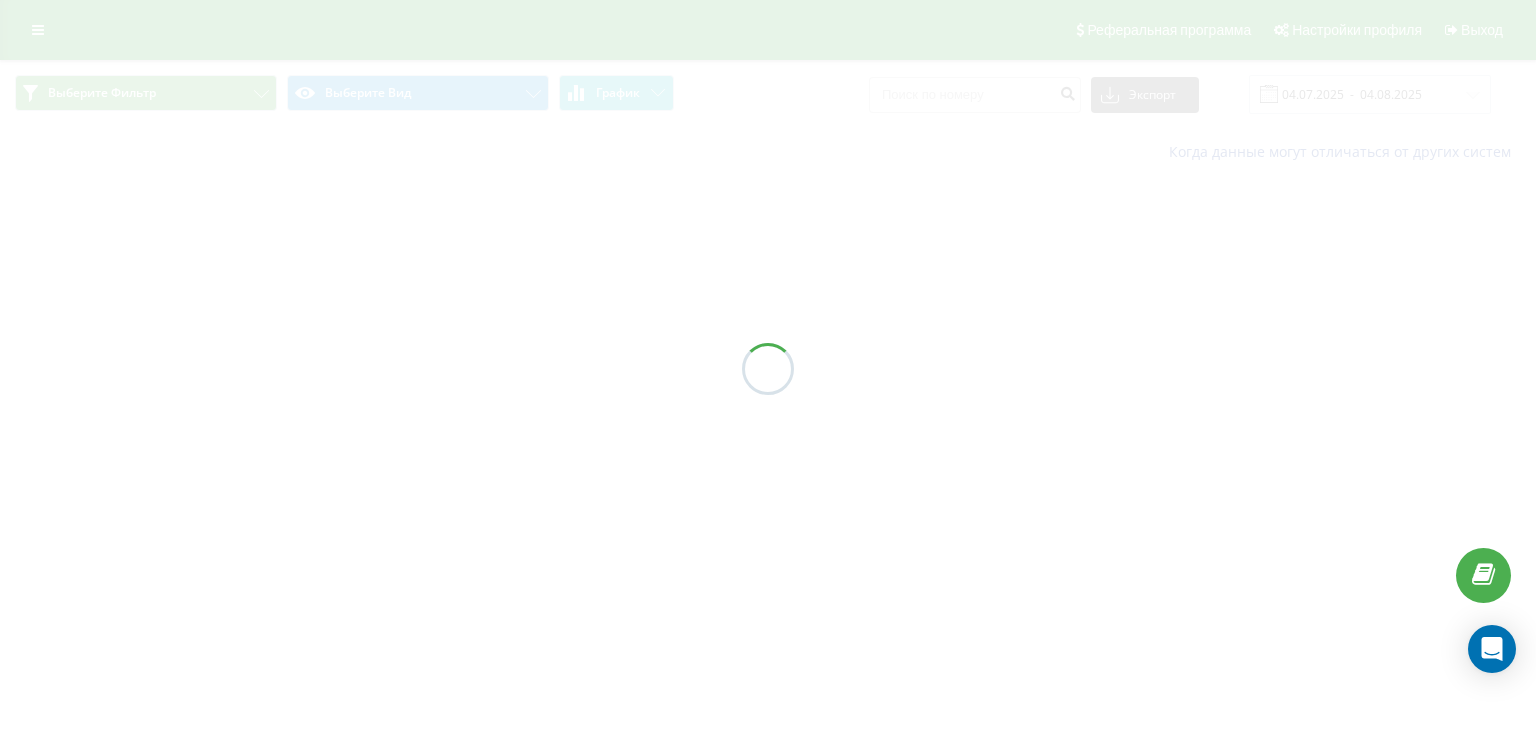 scroll, scrollTop: 0, scrollLeft: 0, axis: both 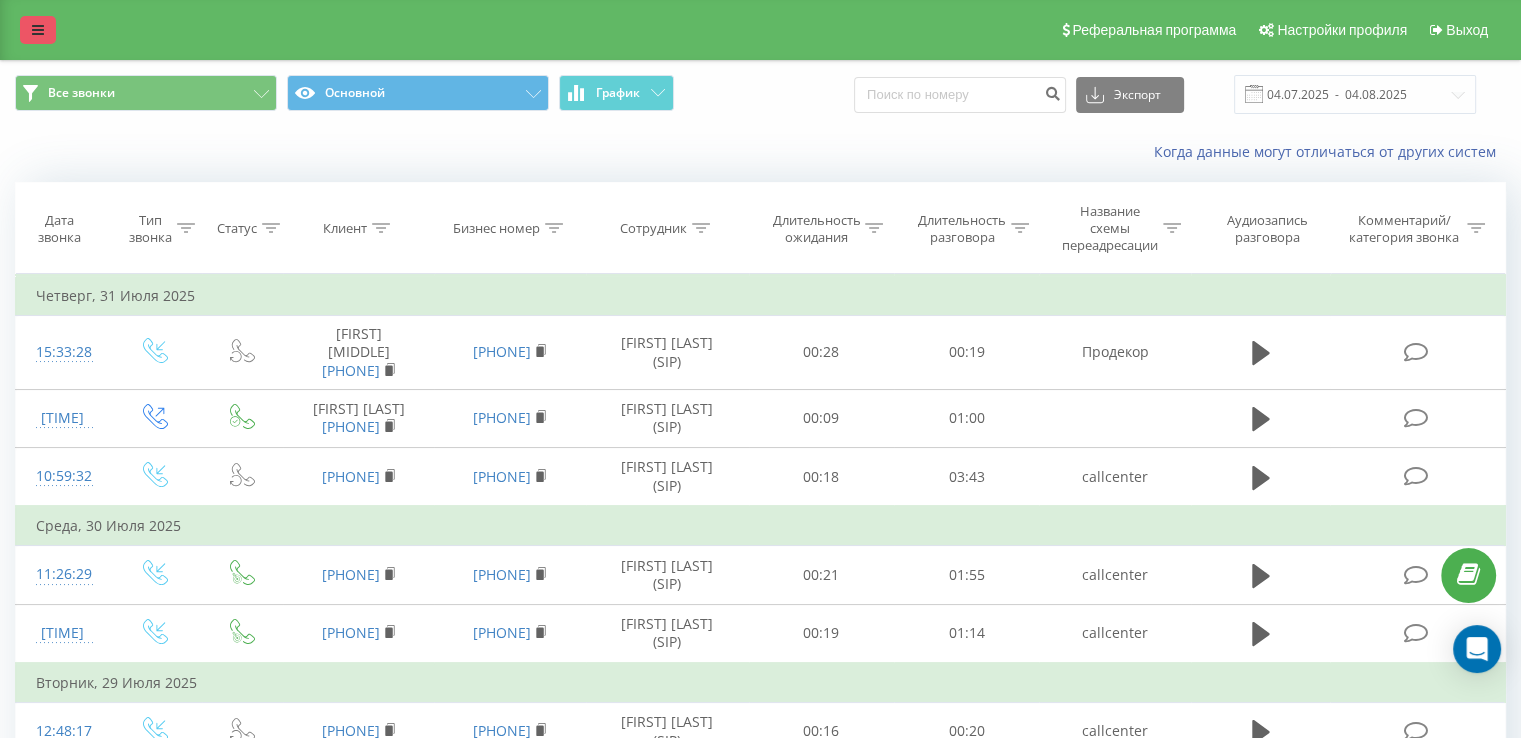 click at bounding box center [38, 30] 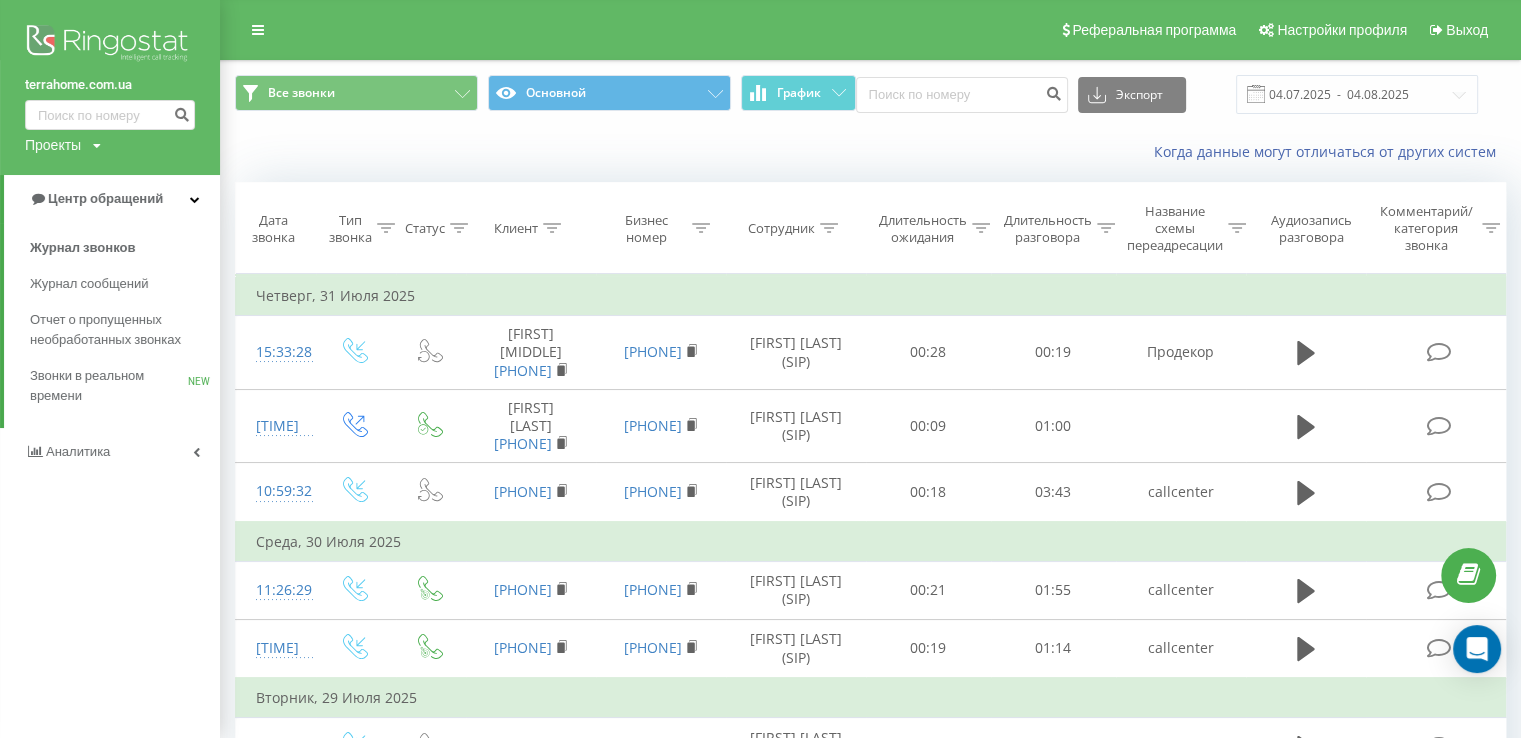 click at bounding box center [110, 45] 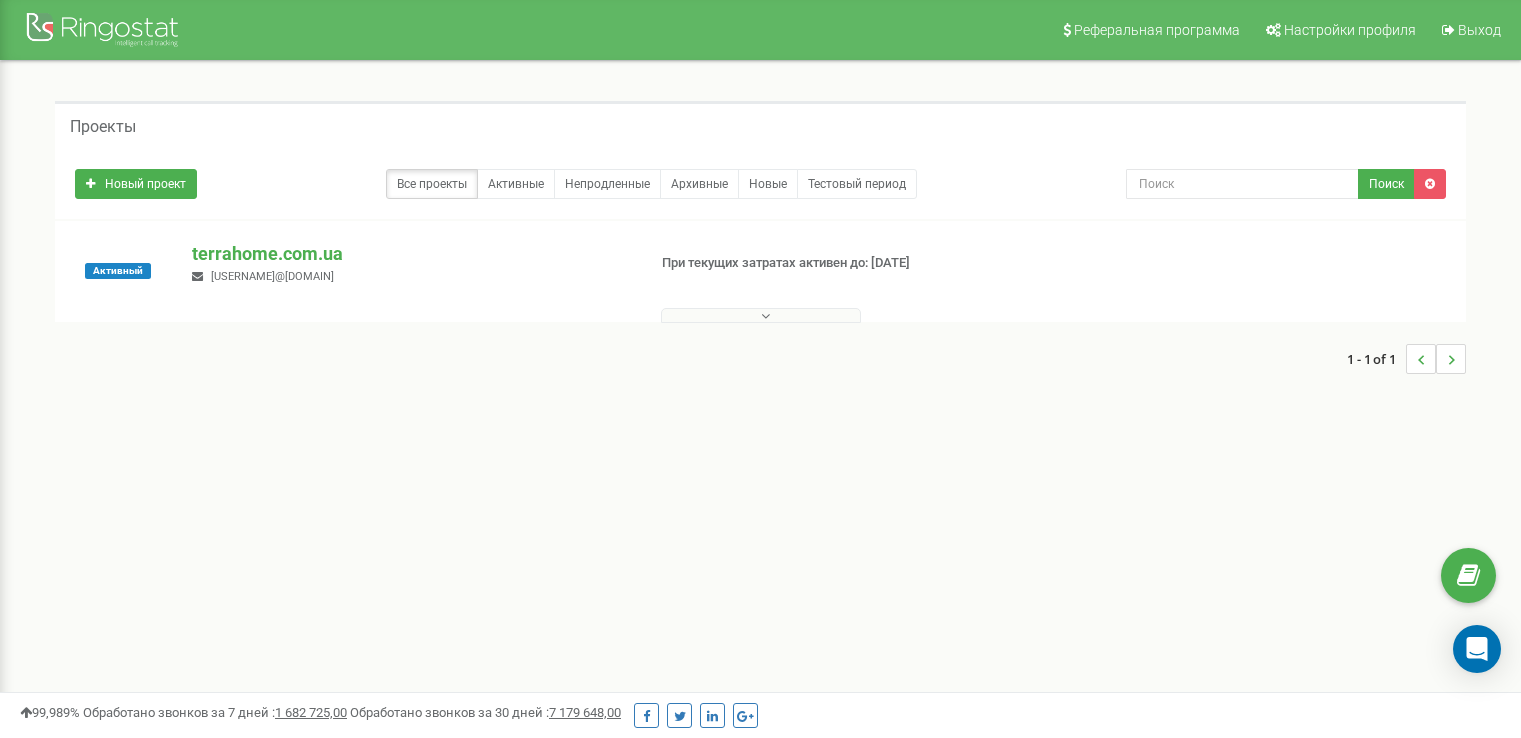 scroll, scrollTop: 0, scrollLeft: 0, axis: both 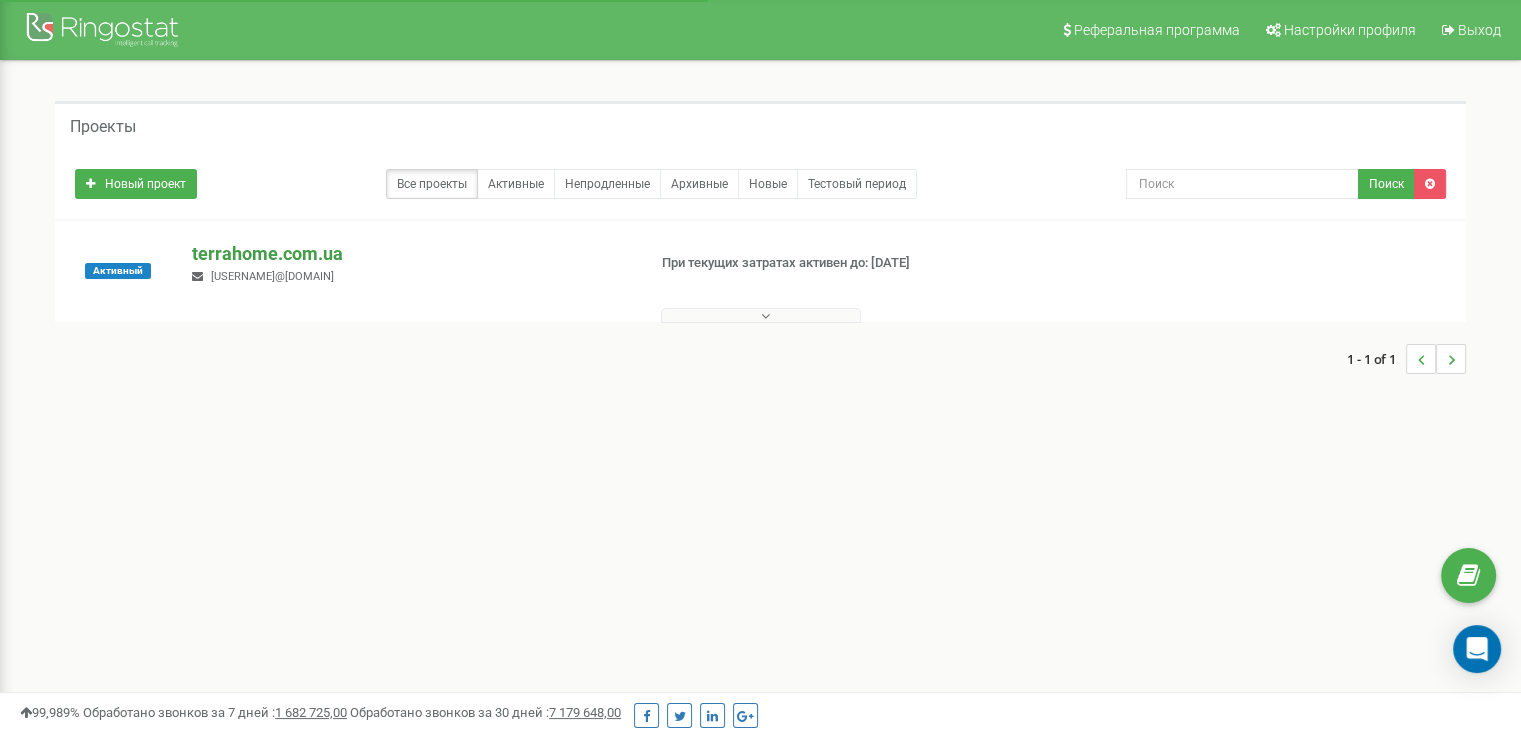 click on "terrahome.com.ua" at bounding box center [410, 254] 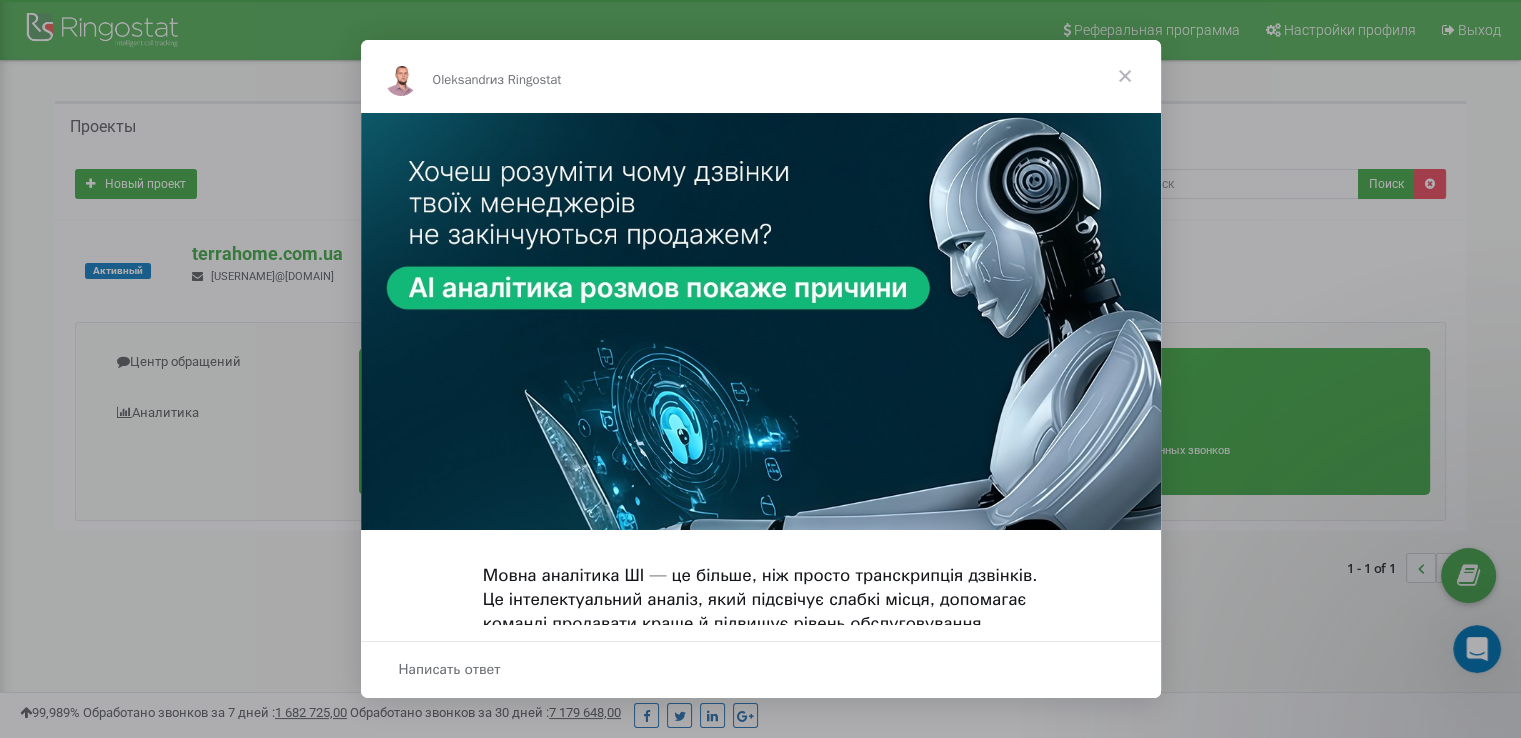 scroll, scrollTop: 0, scrollLeft: 0, axis: both 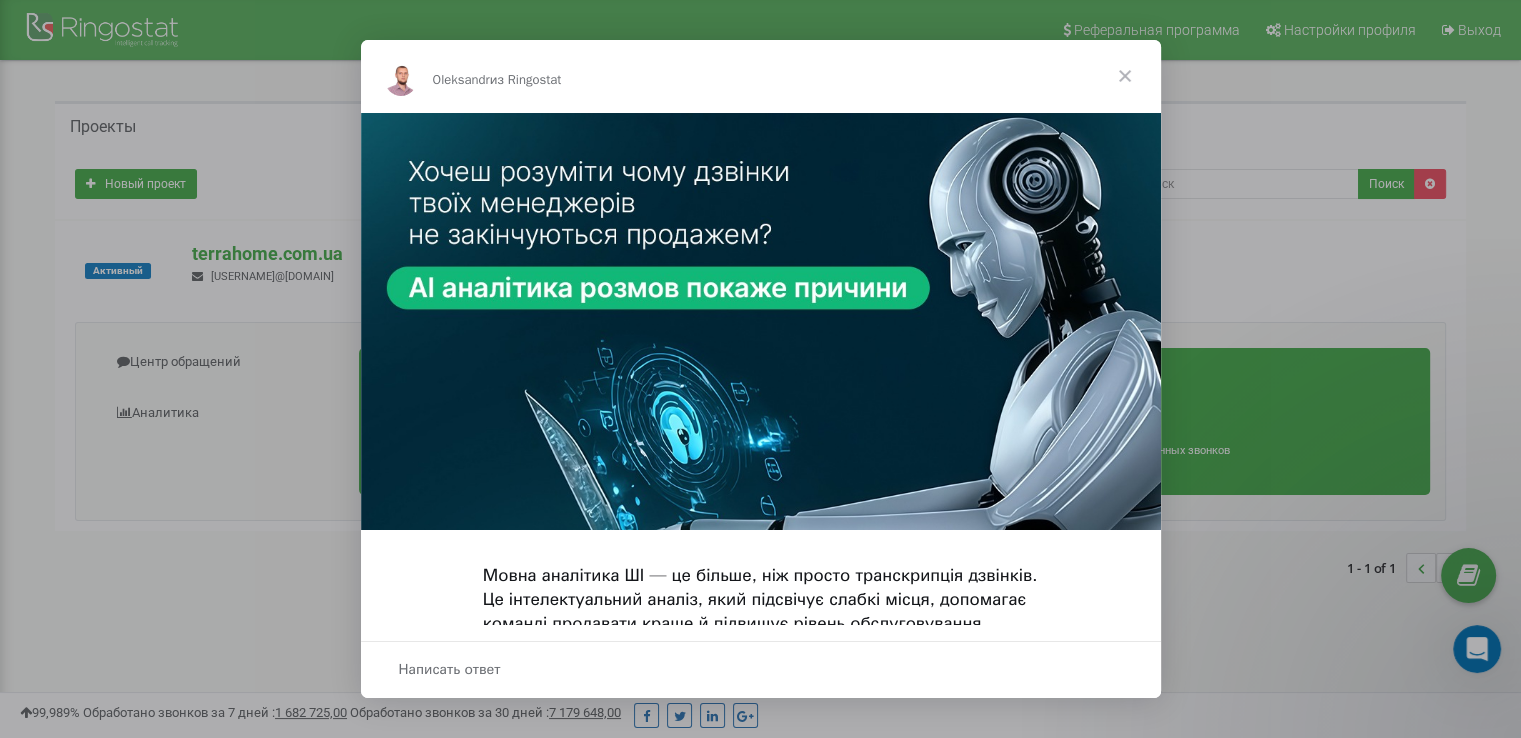 click at bounding box center (1125, 76) 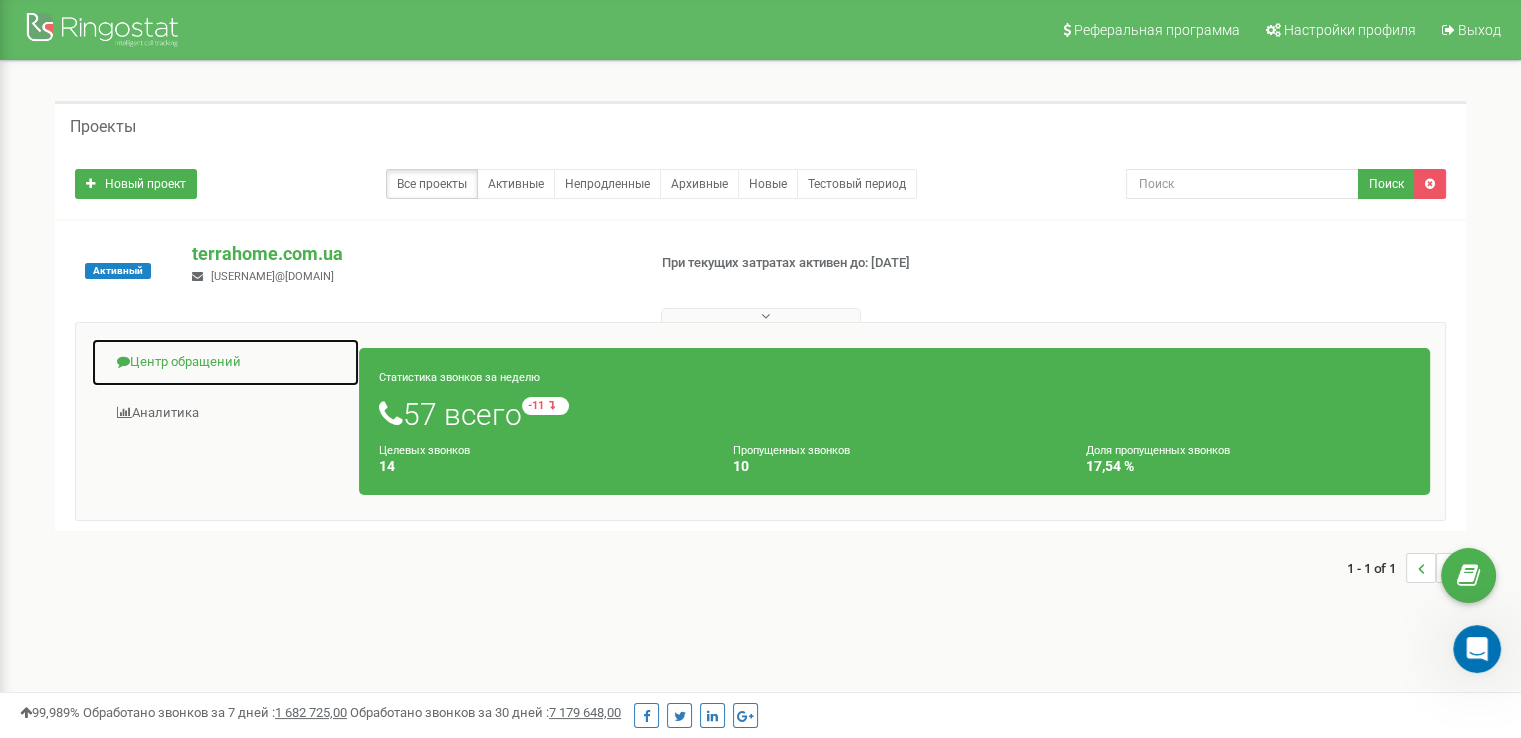 click on "Центр обращений" at bounding box center [225, 362] 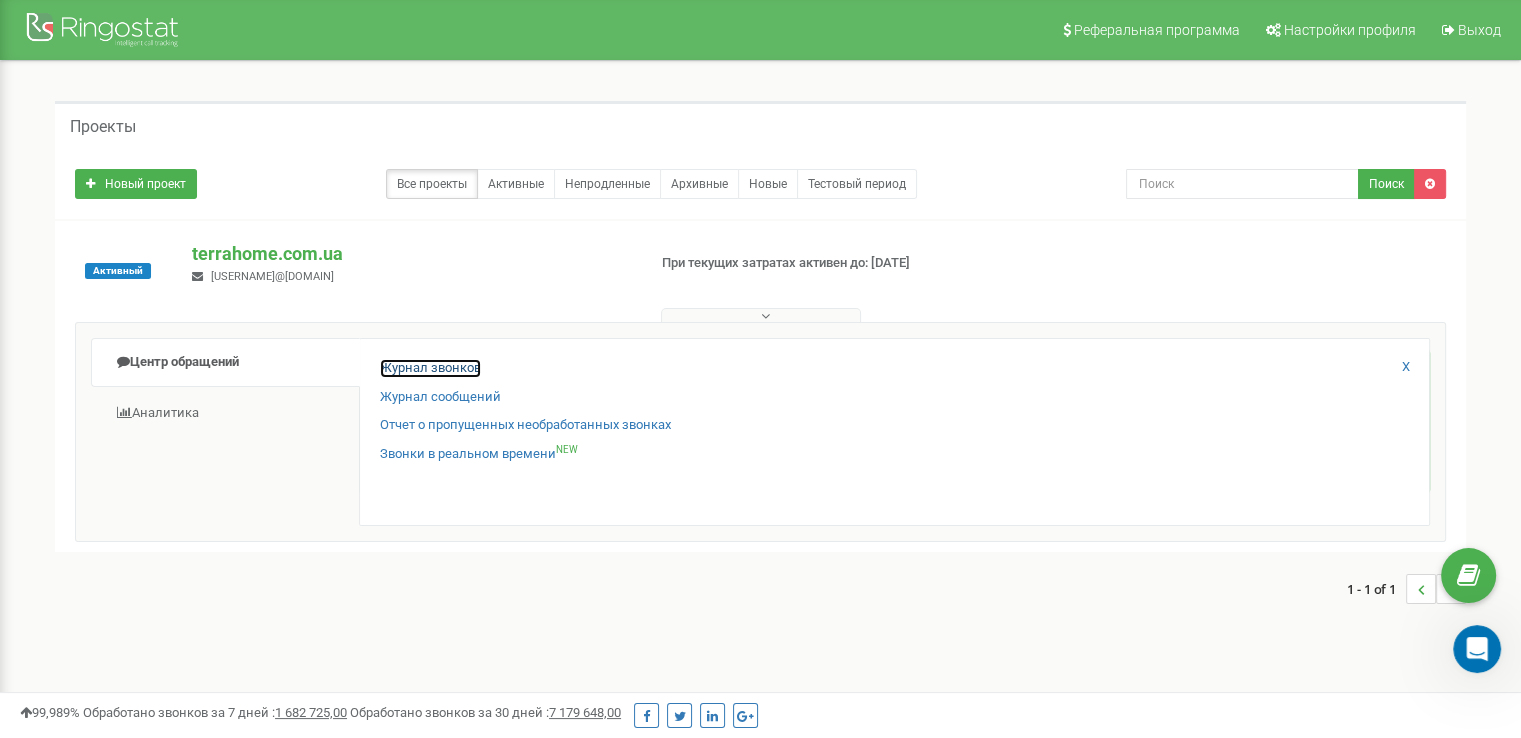 click on "Журнал звонков" at bounding box center [430, 368] 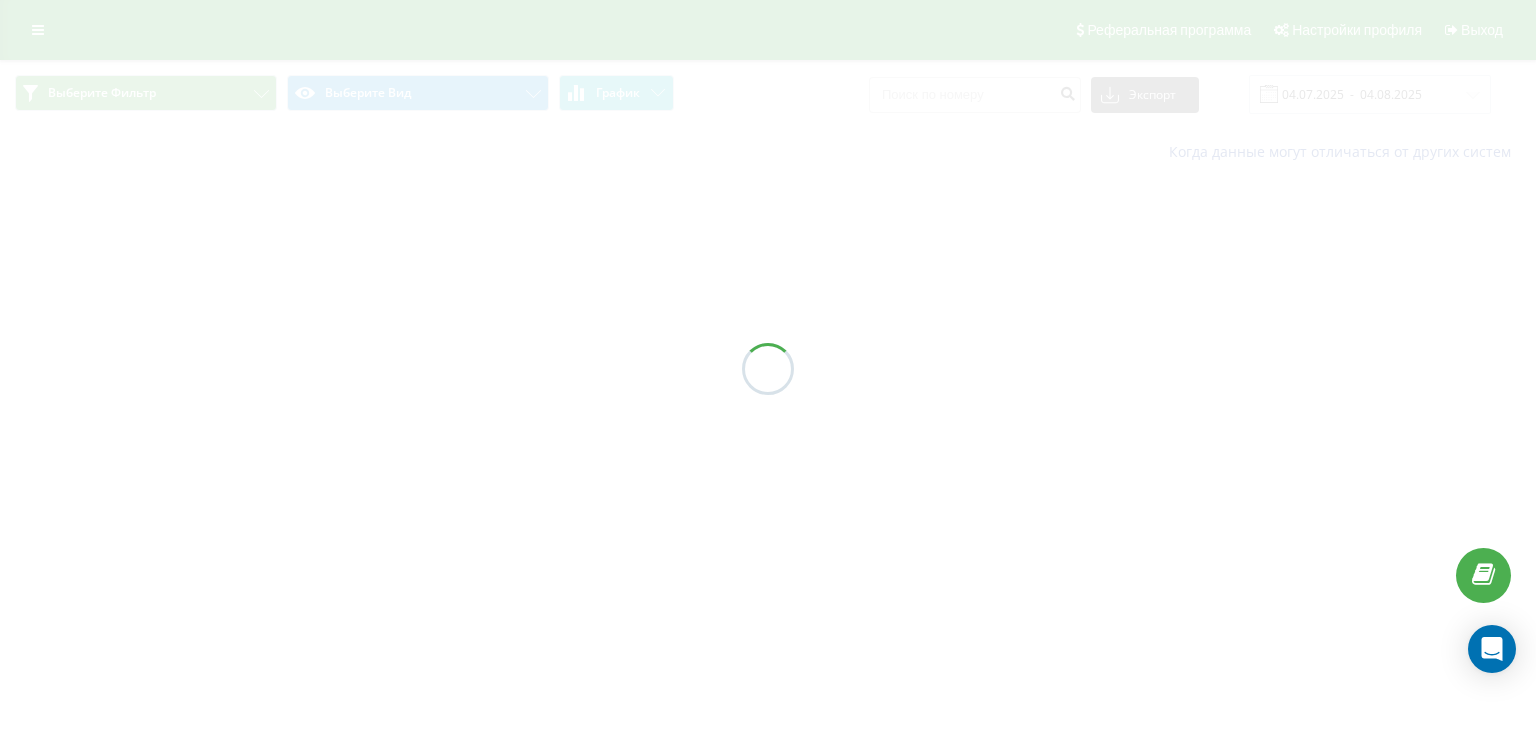 scroll, scrollTop: 0, scrollLeft: 0, axis: both 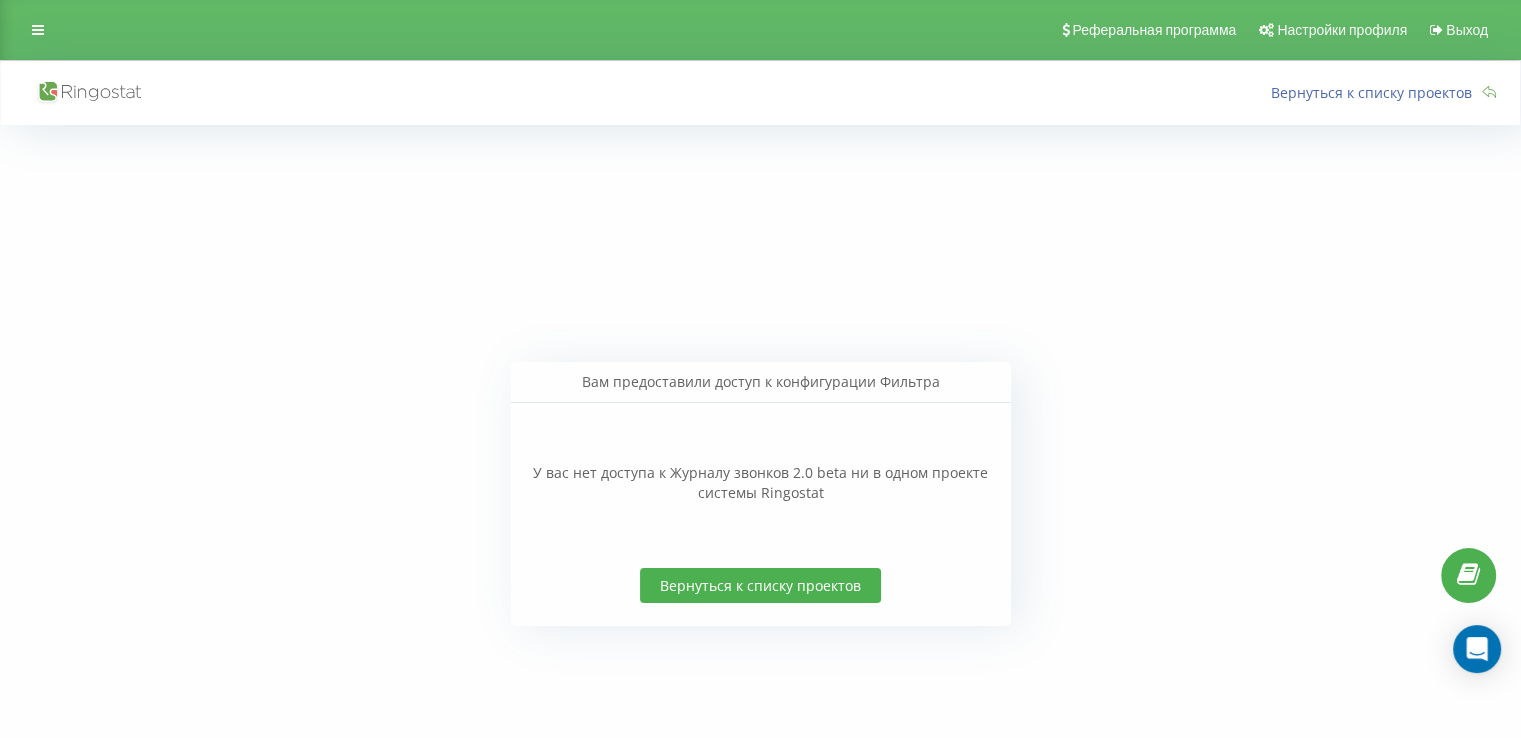 click on "Вернуться к списку проектов" at bounding box center (760, 585) 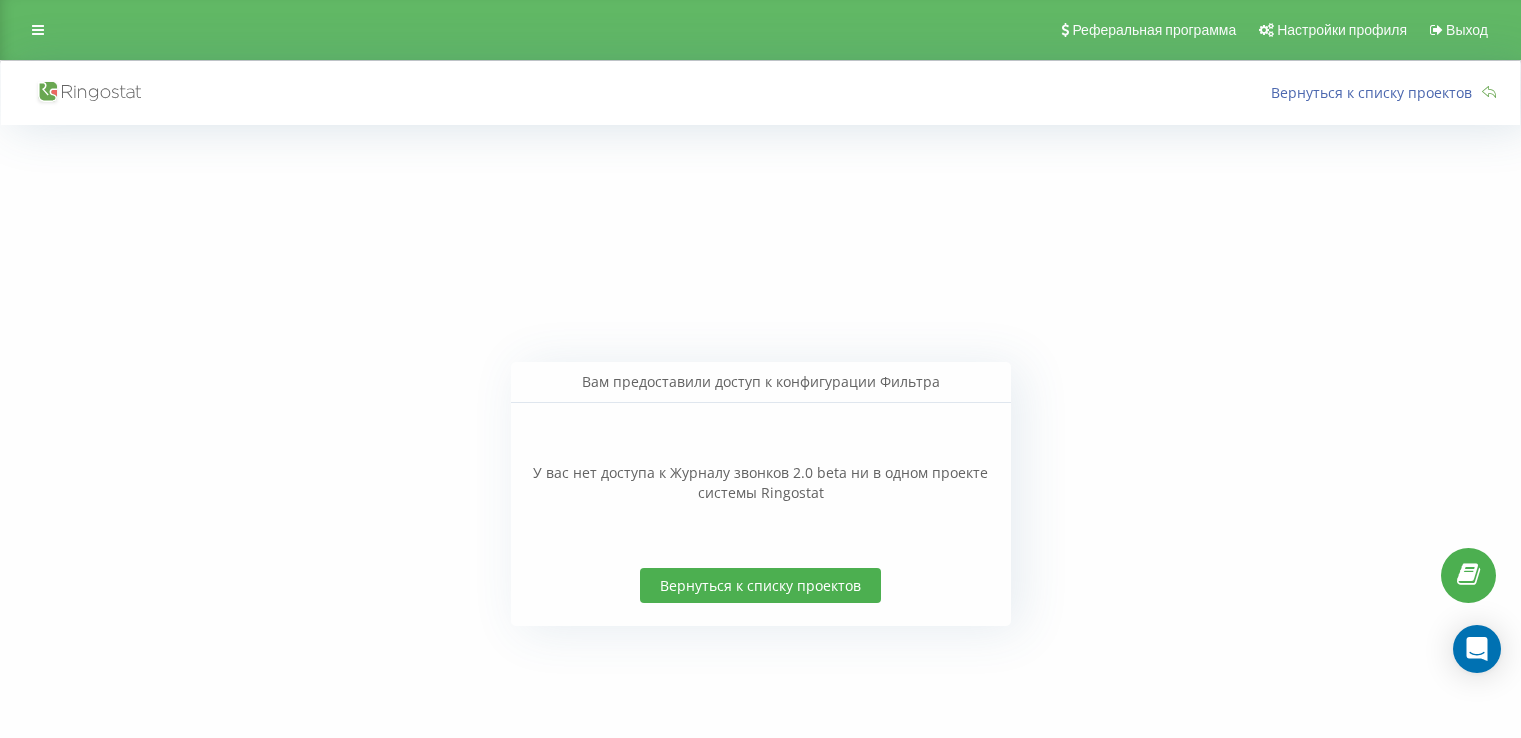 scroll, scrollTop: 64, scrollLeft: 0, axis: vertical 